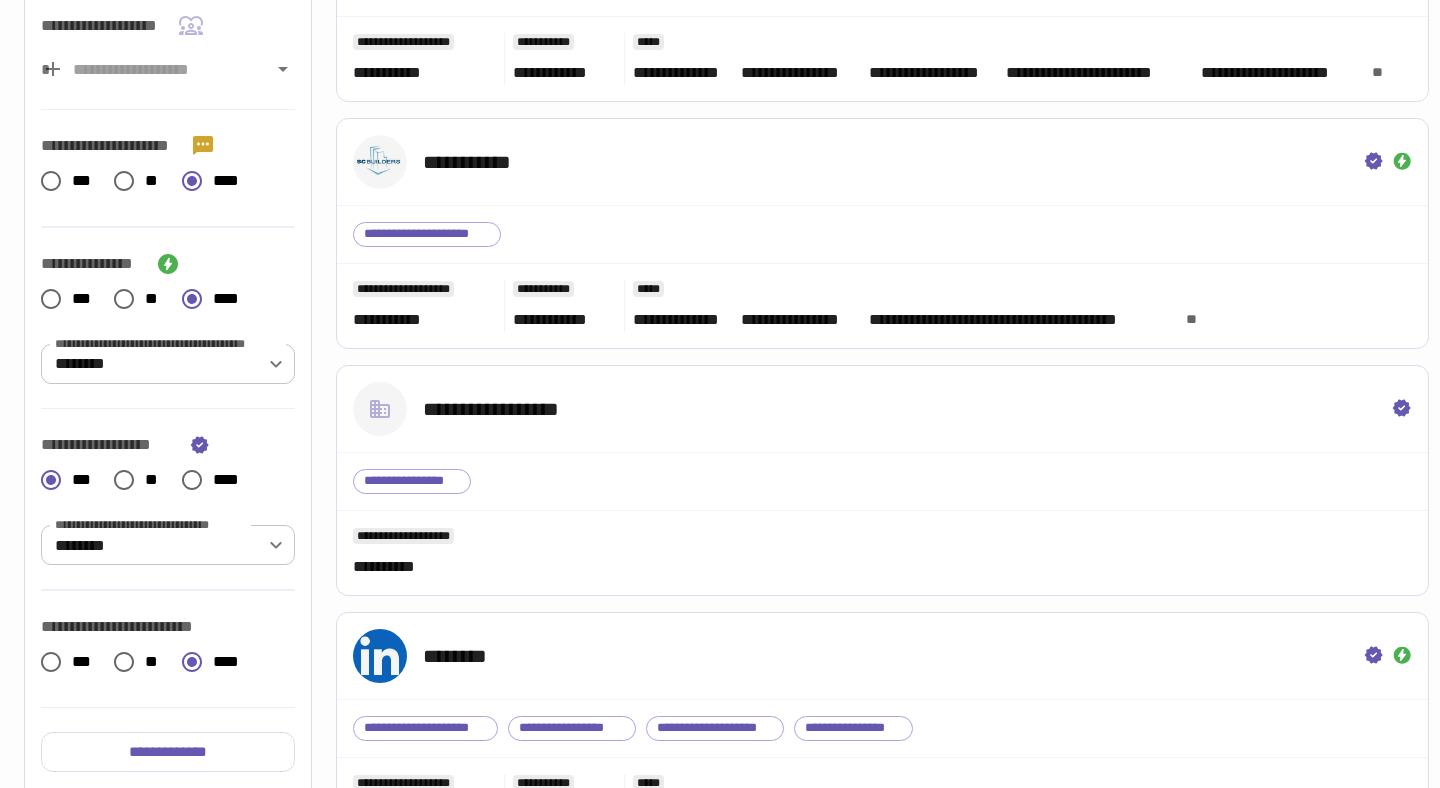 scroll, scrollTop: 0, scrollLeft: 0, axis: both 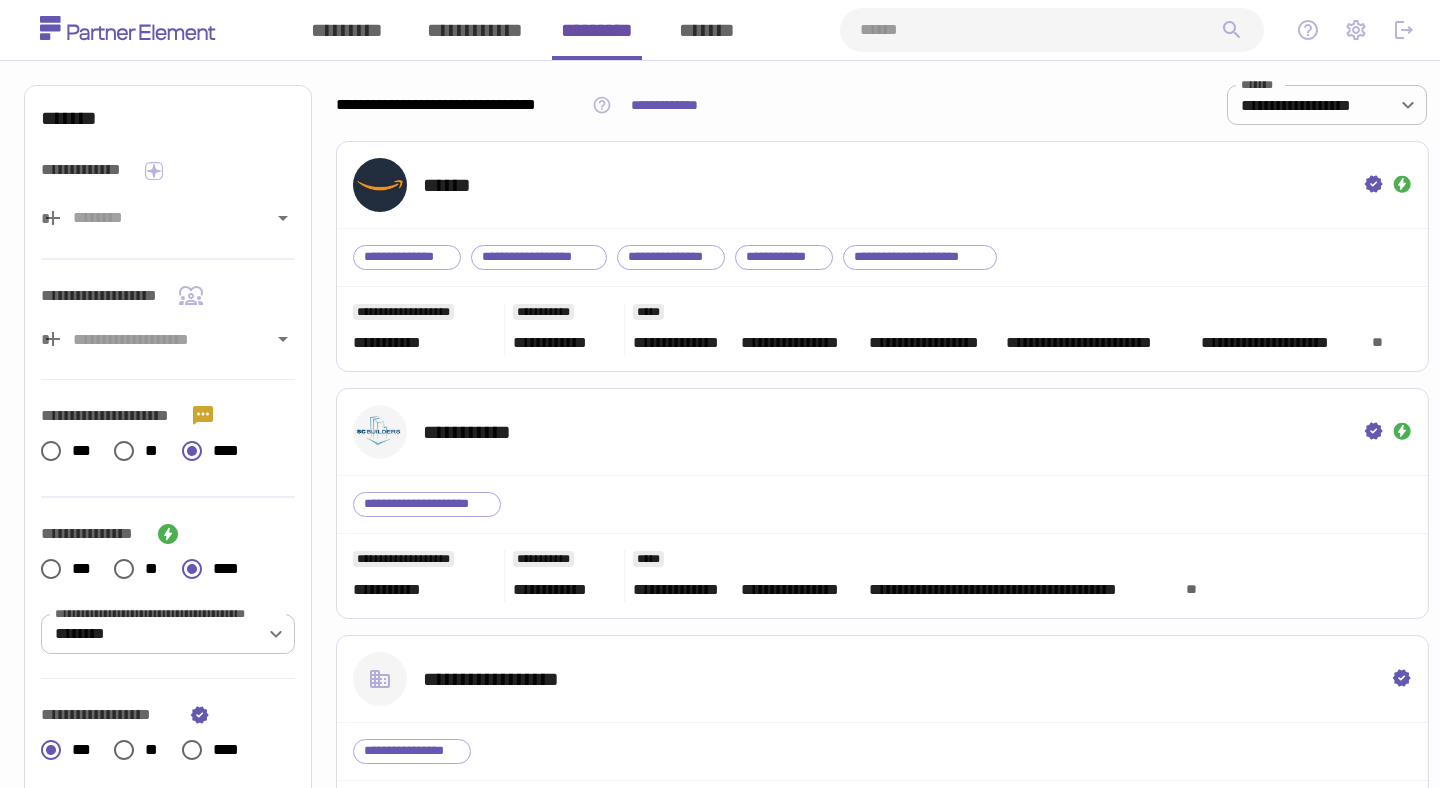 click on "*******" at bounding box center [707, 30] 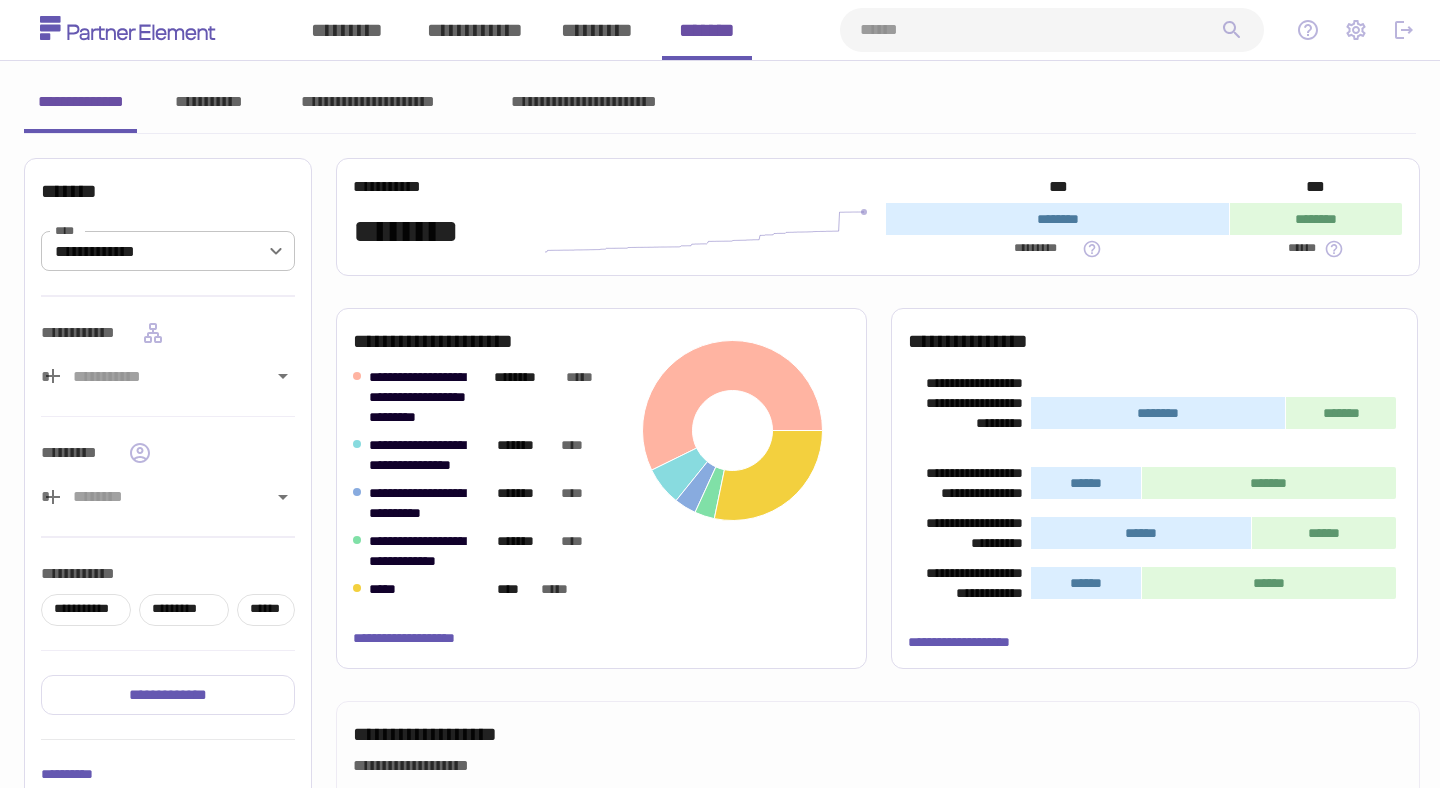 type 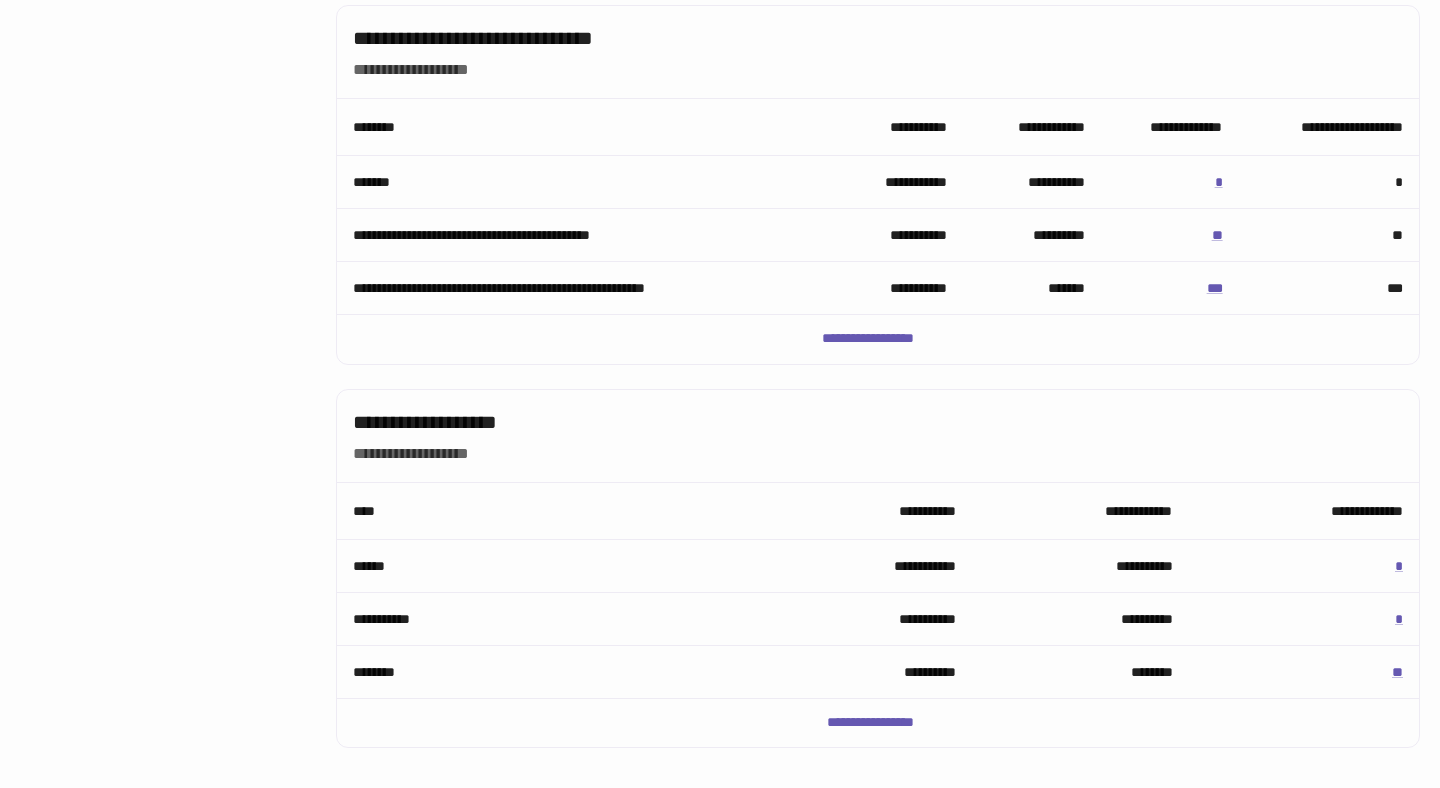 scroll, scrollTop: 1084, scrollLeft: 0, axis: vertical 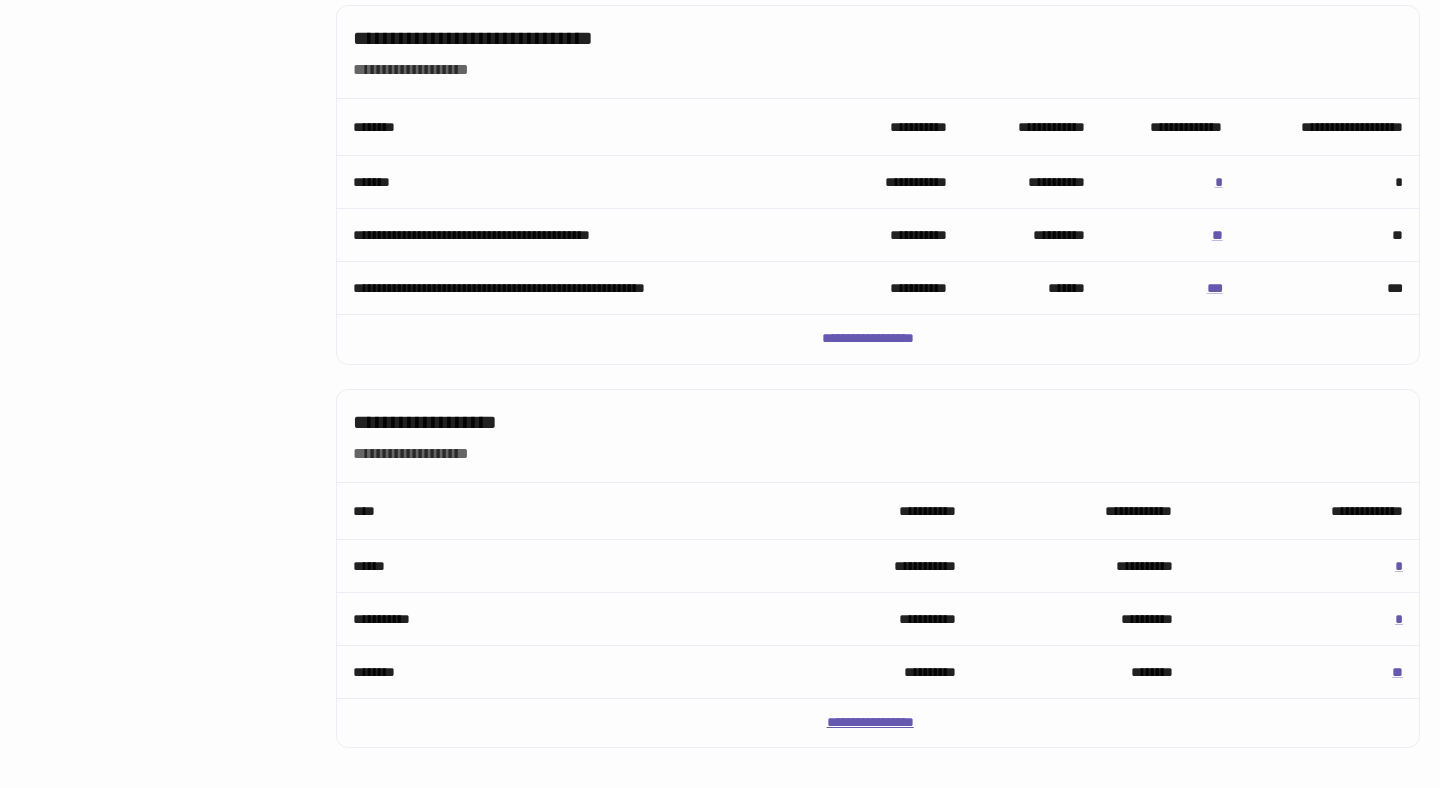 click on "**********" at bounding box center (878, 723) 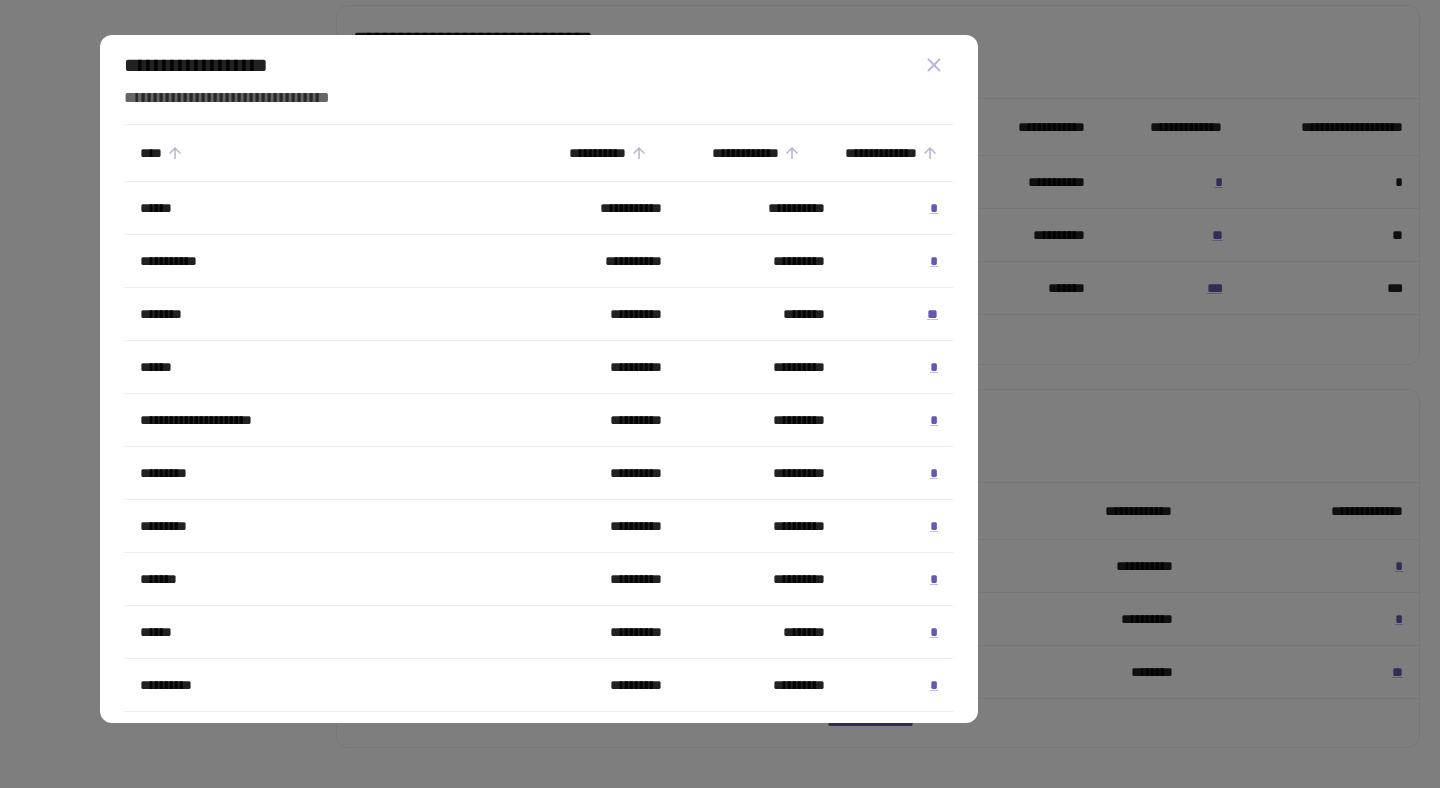 scroll, scrollTop: 16, scrollLeft: 0, axis: vertical 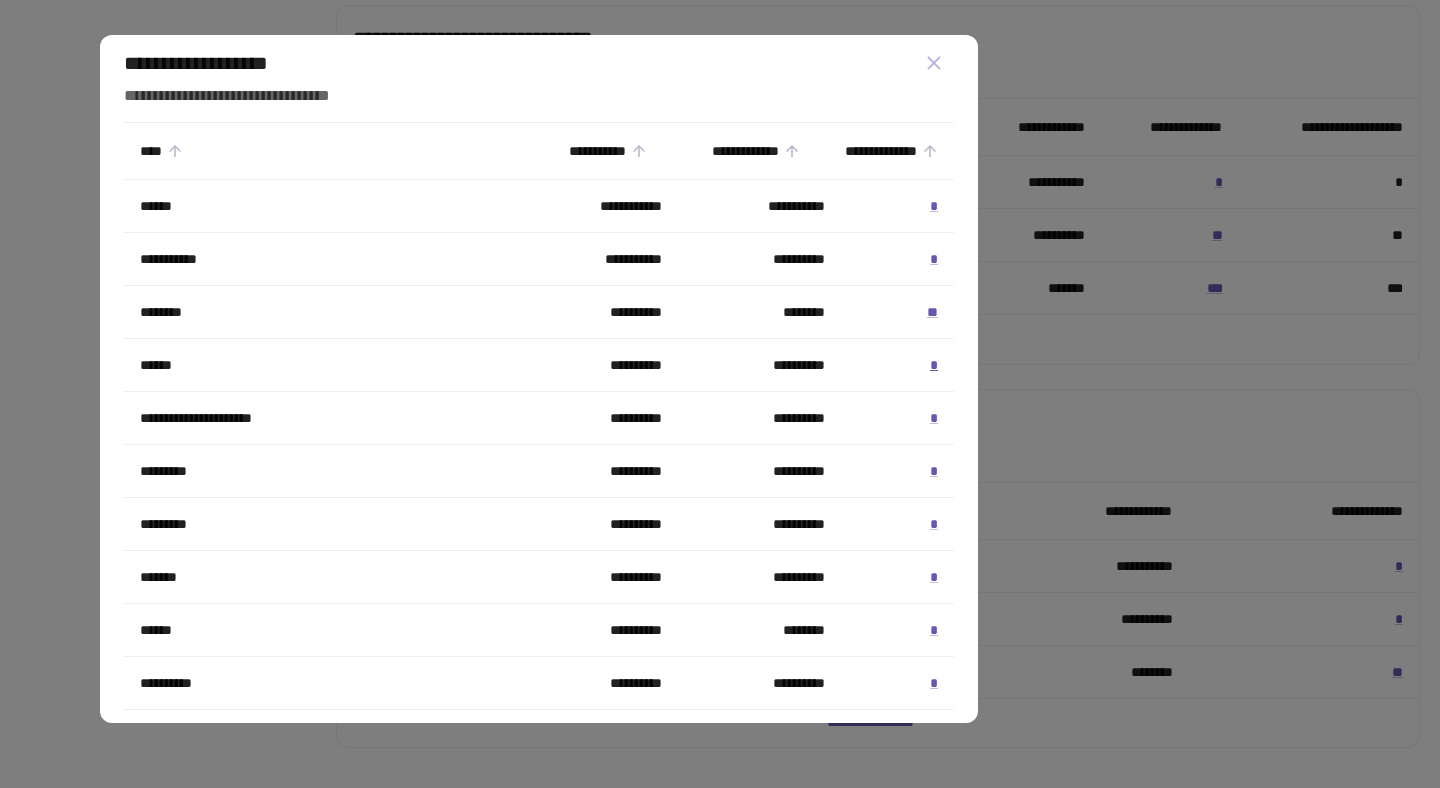 click on "*" at bounding box center (934, 365) 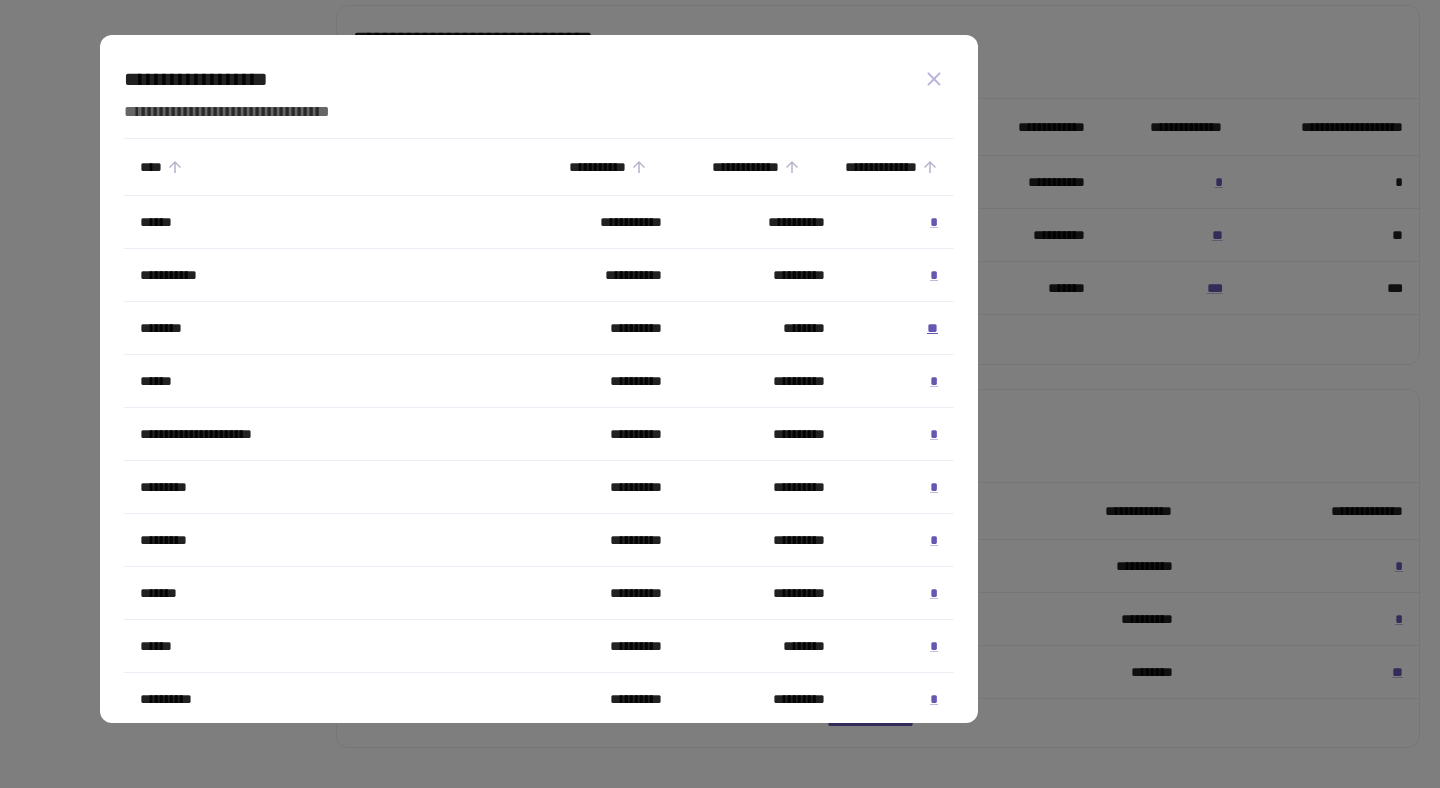 click on "**" at bounding box center [932, 328] 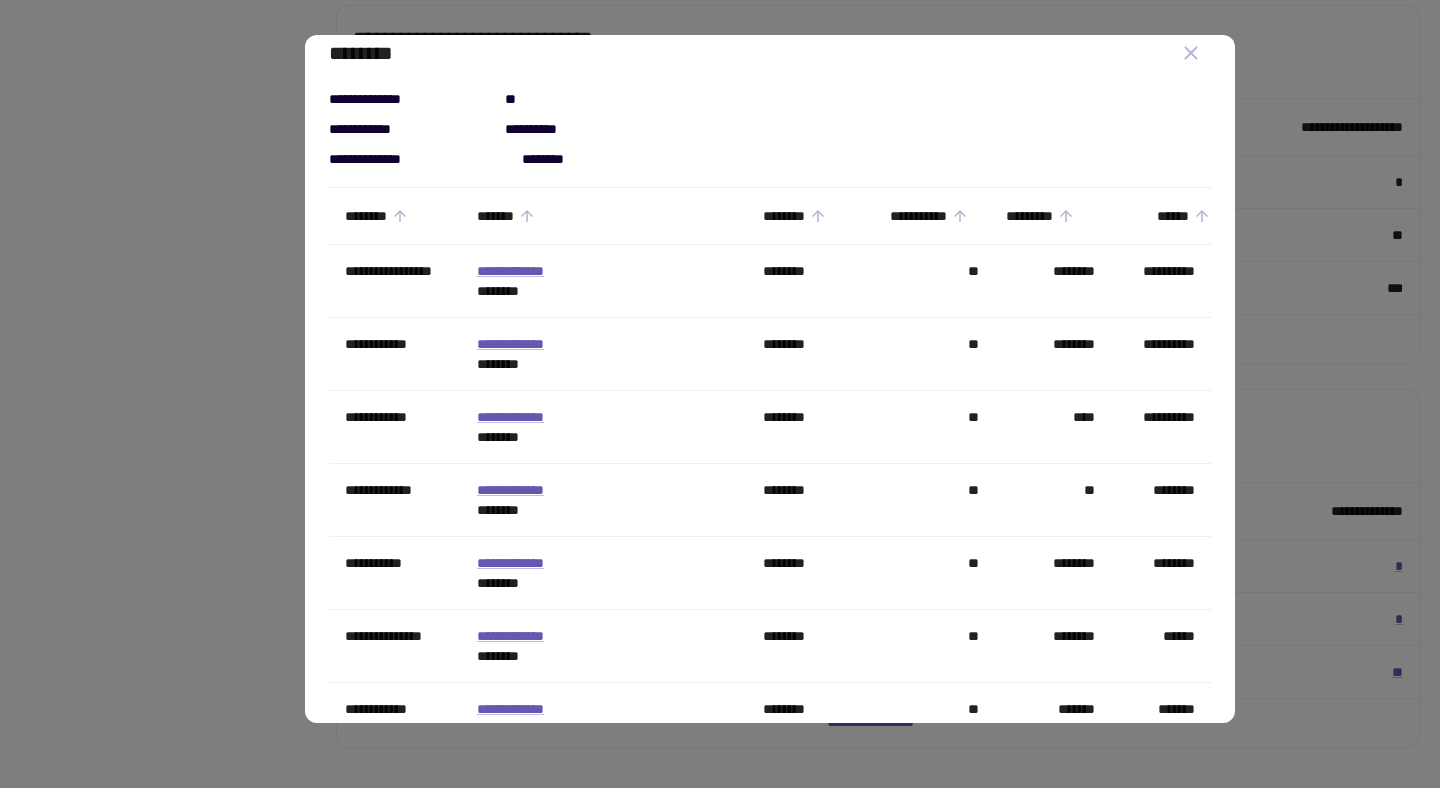 scroll, scrollTop: 0, scrollLeft: 0, axis: both 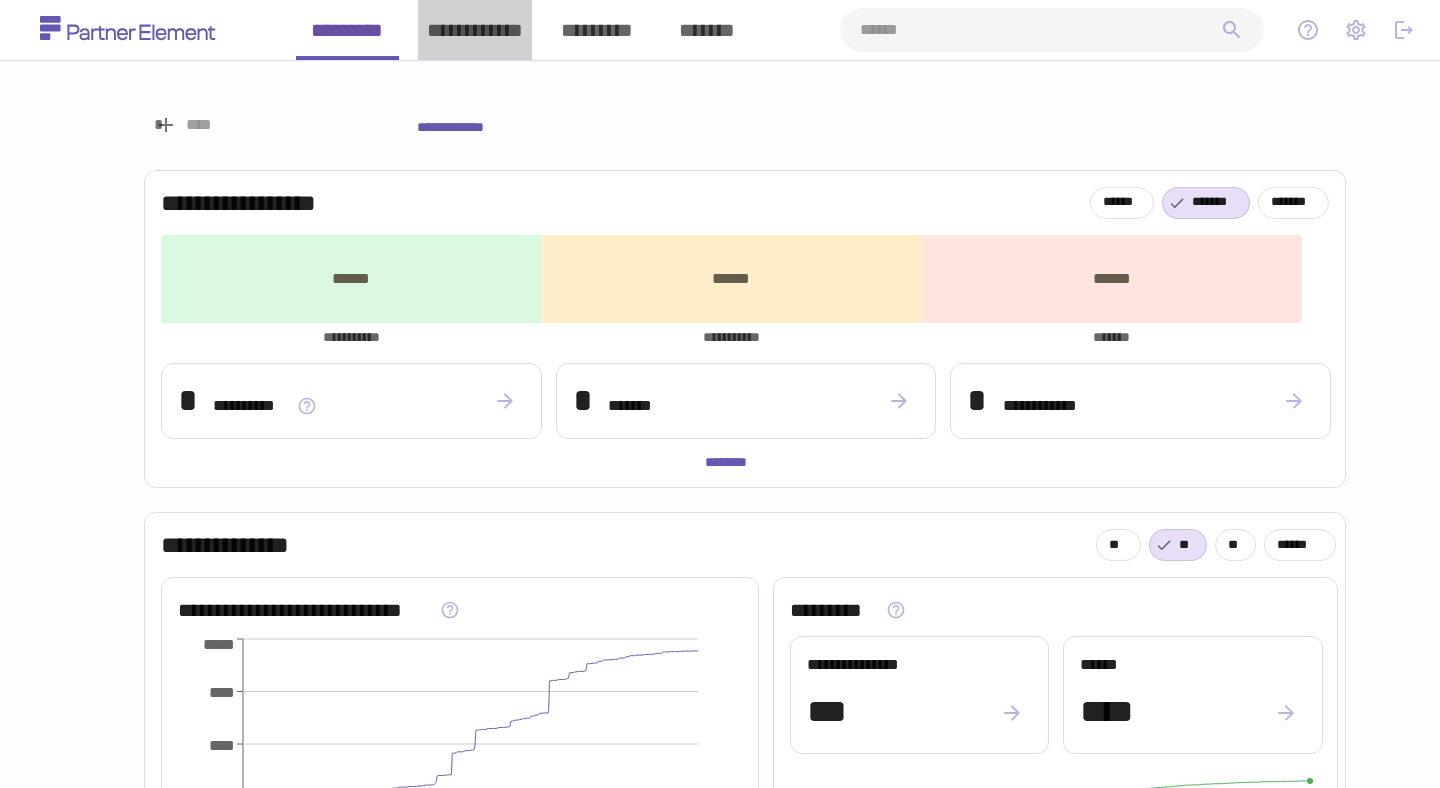 click on "**********" at bounding box center (475, 30) 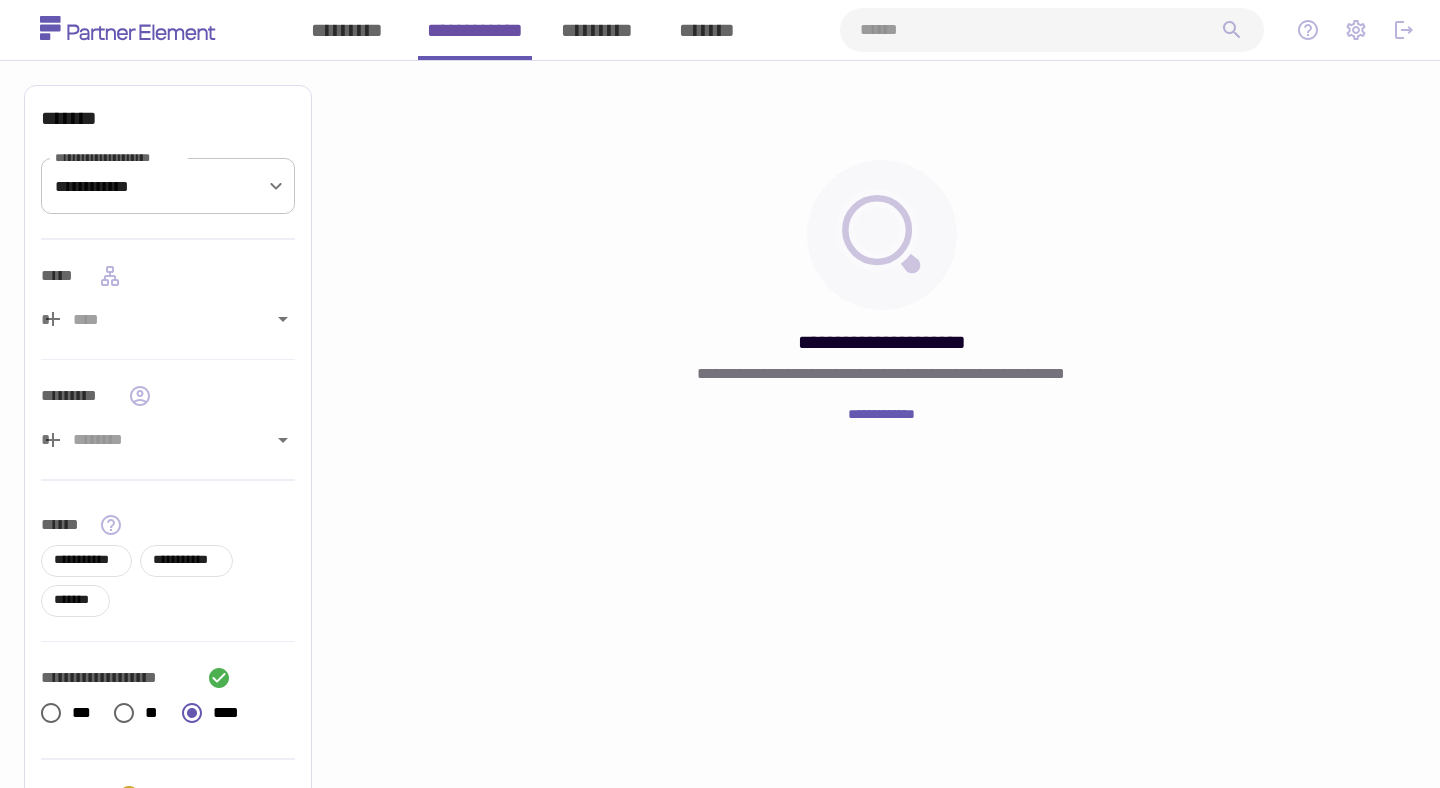 click on "*********" at bounding box center [597, 30] 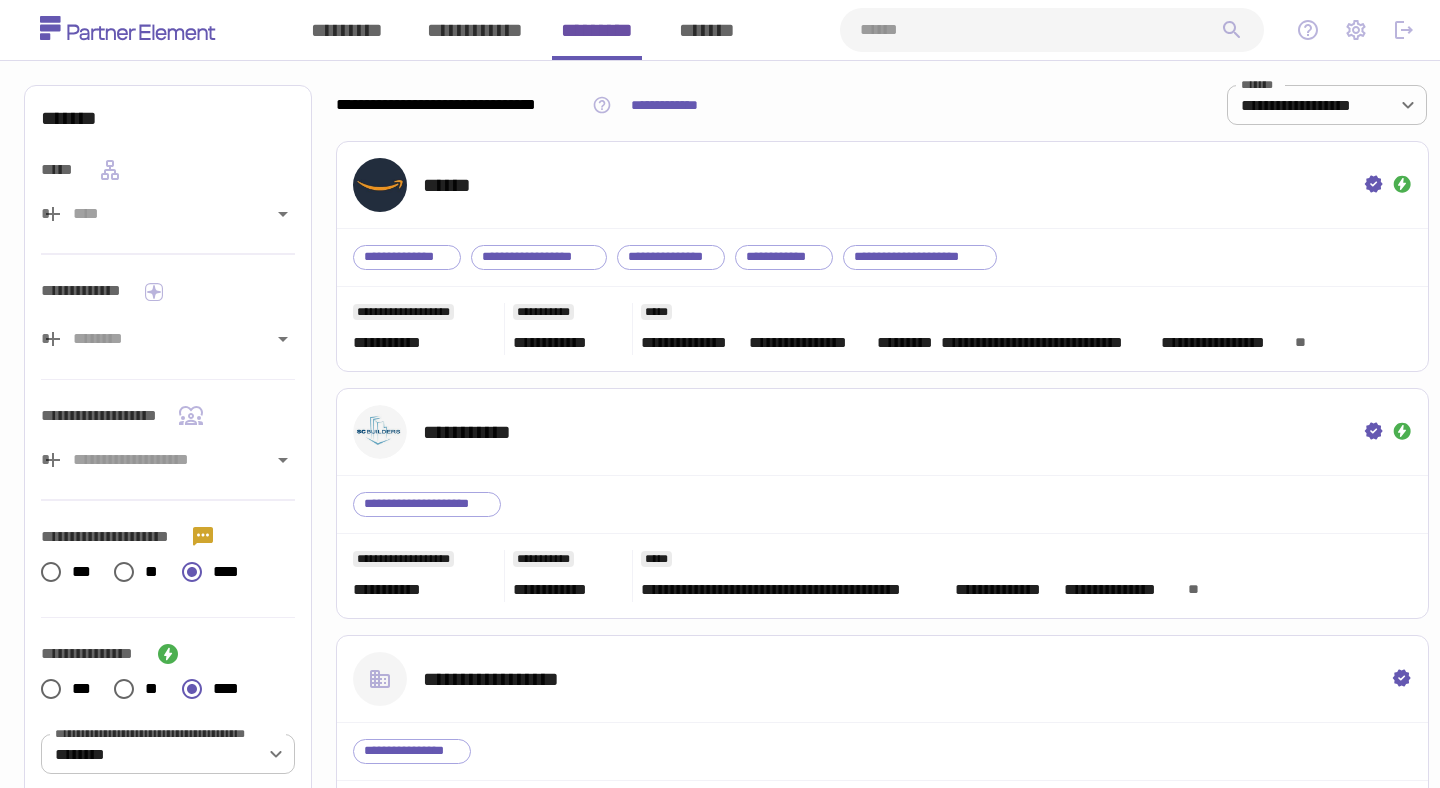 click on "******" at bounding box center [882, 185] 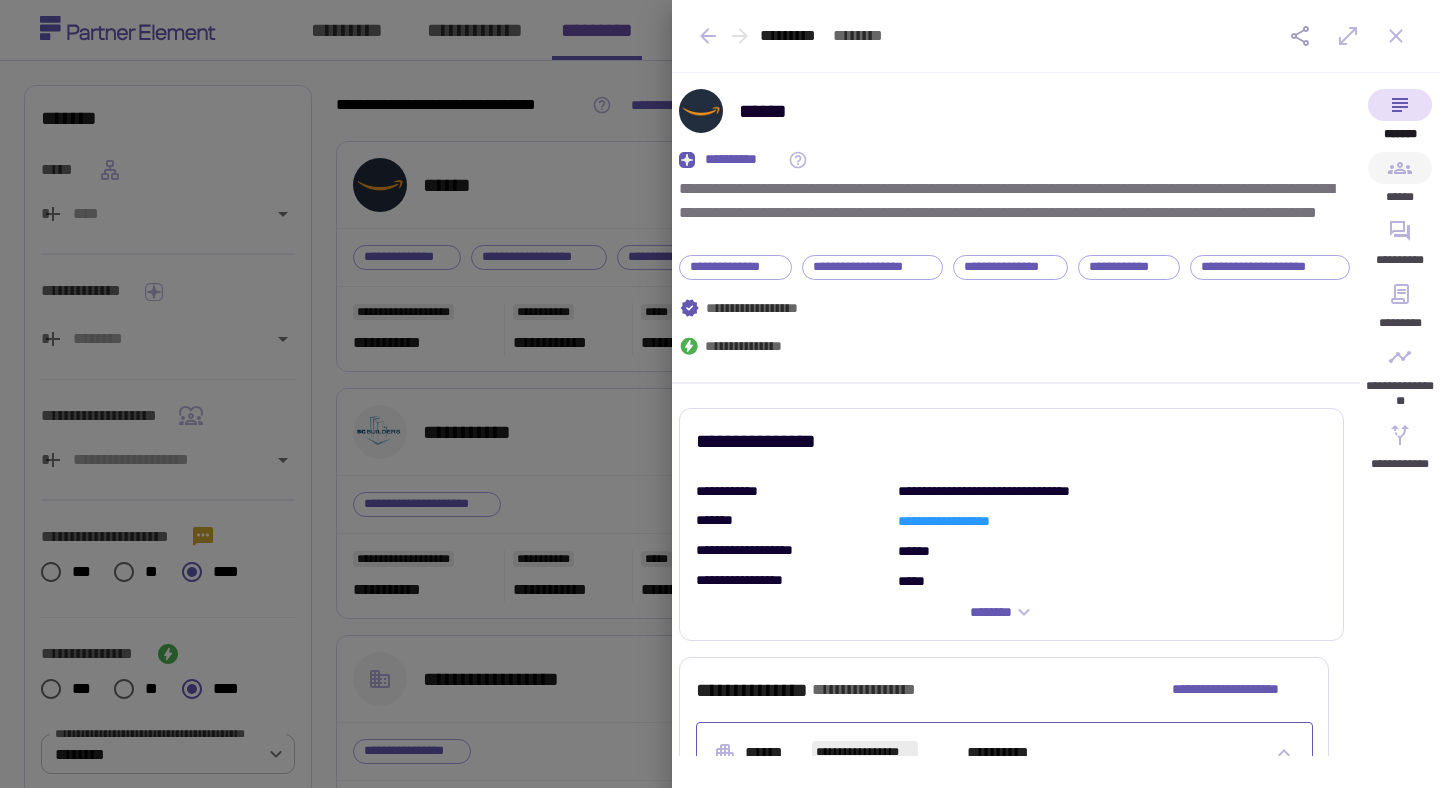 click 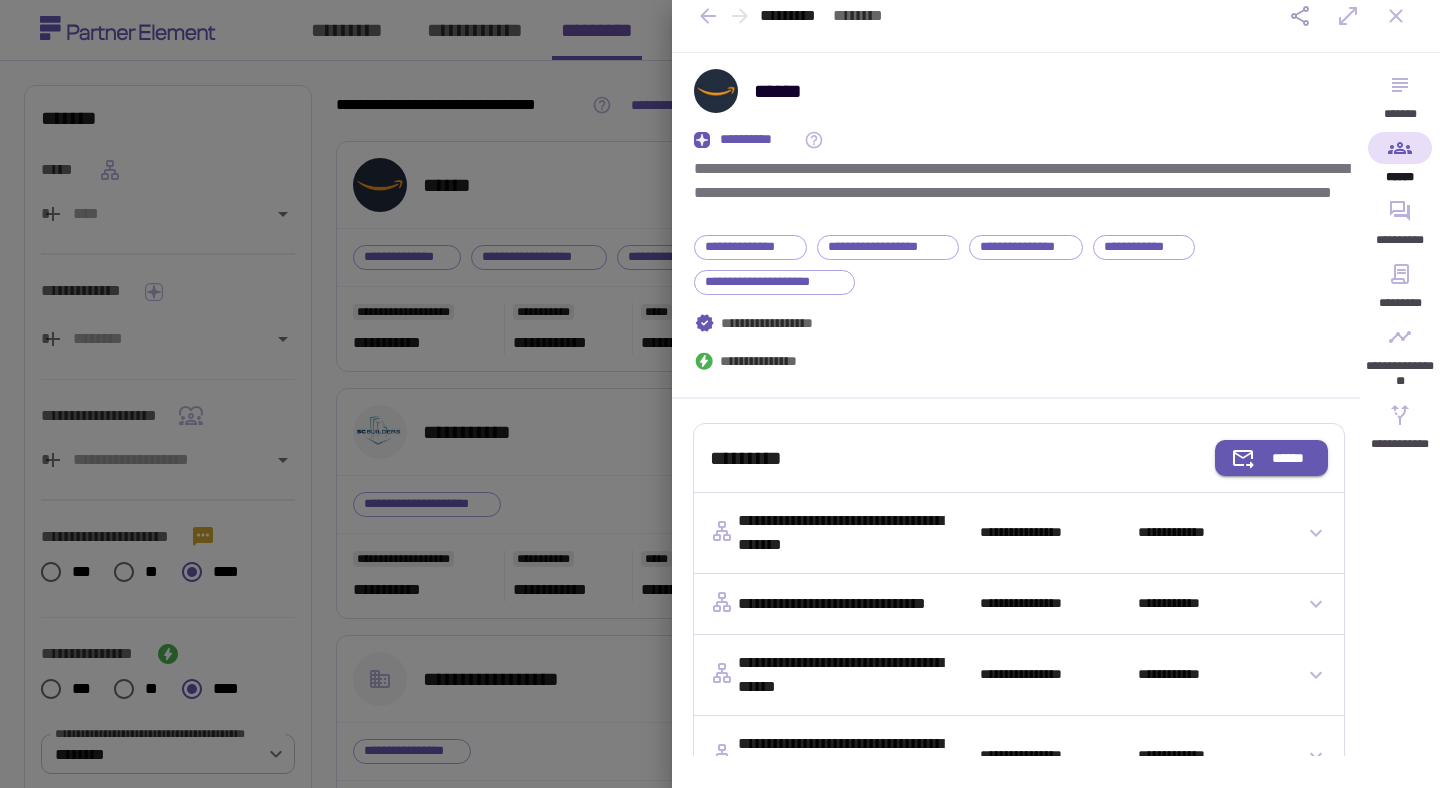 scroll, scrollTop: 0, scrollLeft: 0, axis: both 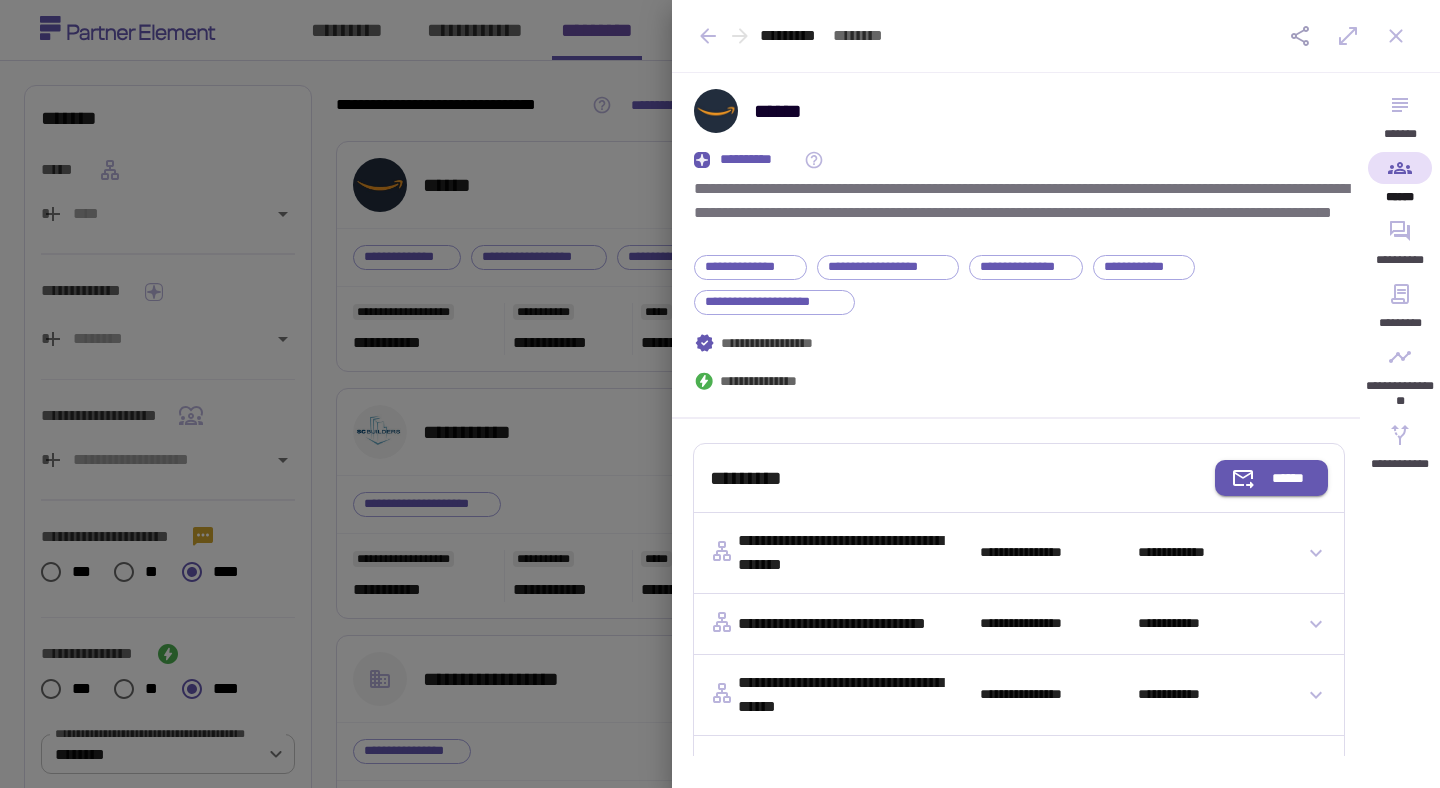 type 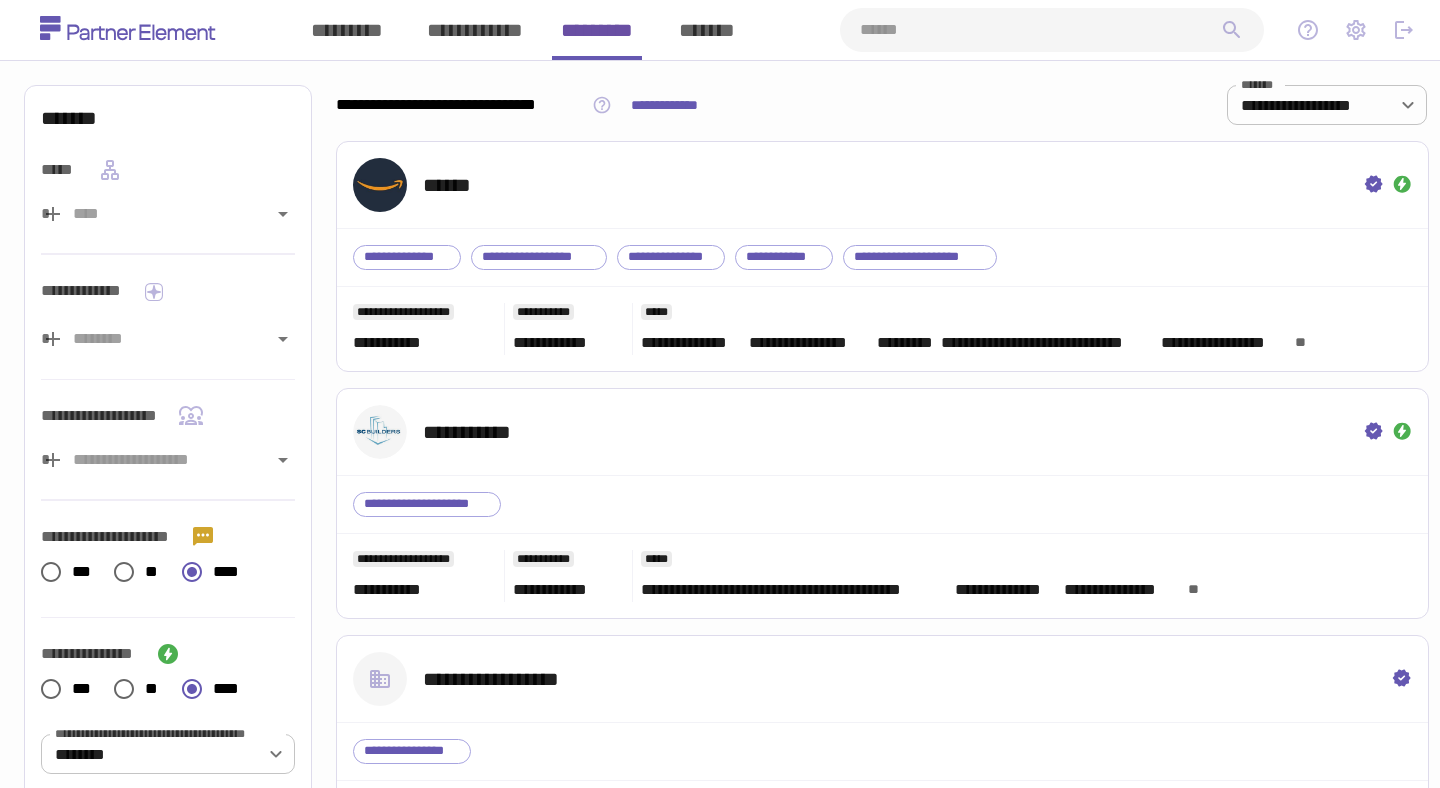 click at bounding box center (1040, 30) 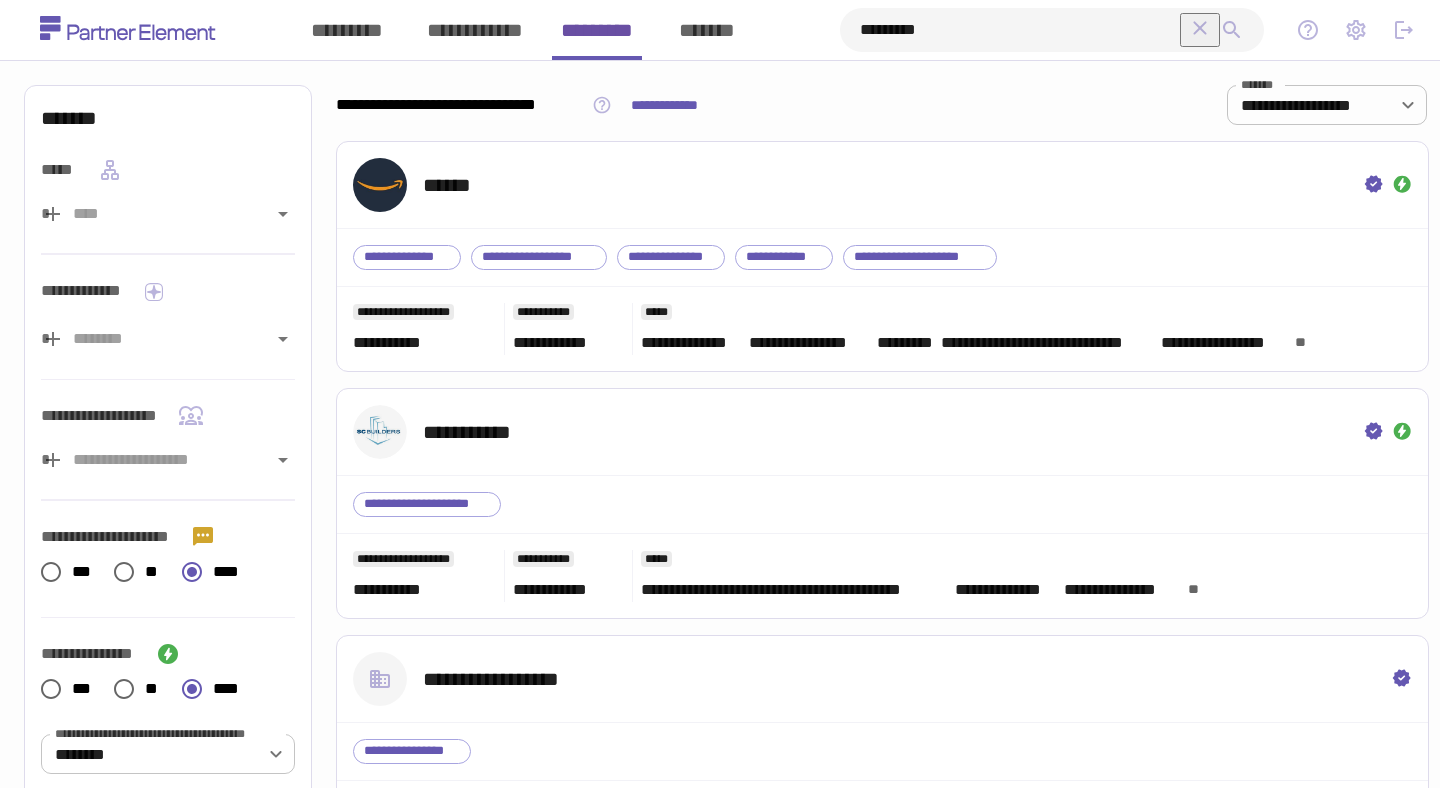 type on "*********" 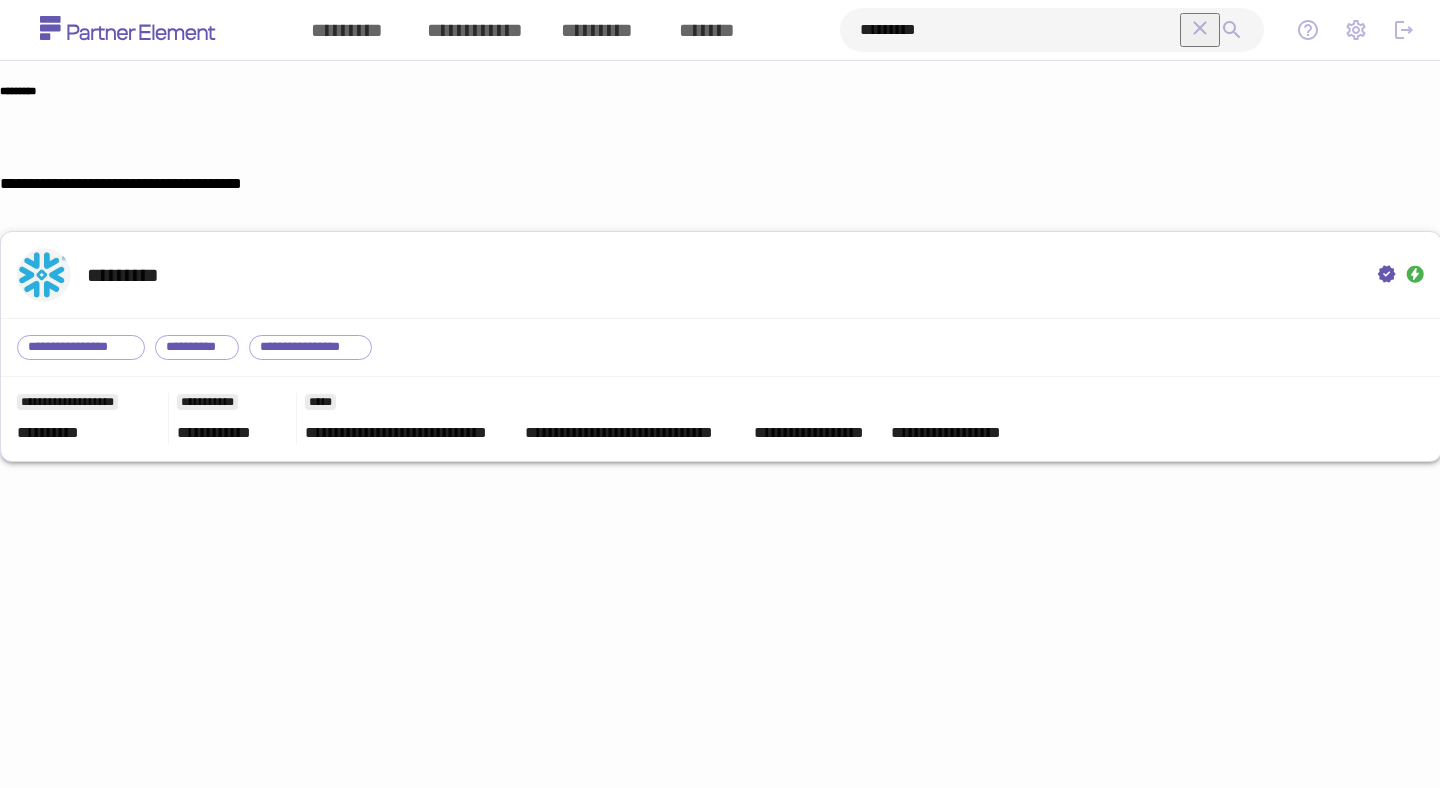 click on "*********" at bounding box center (721, 275) 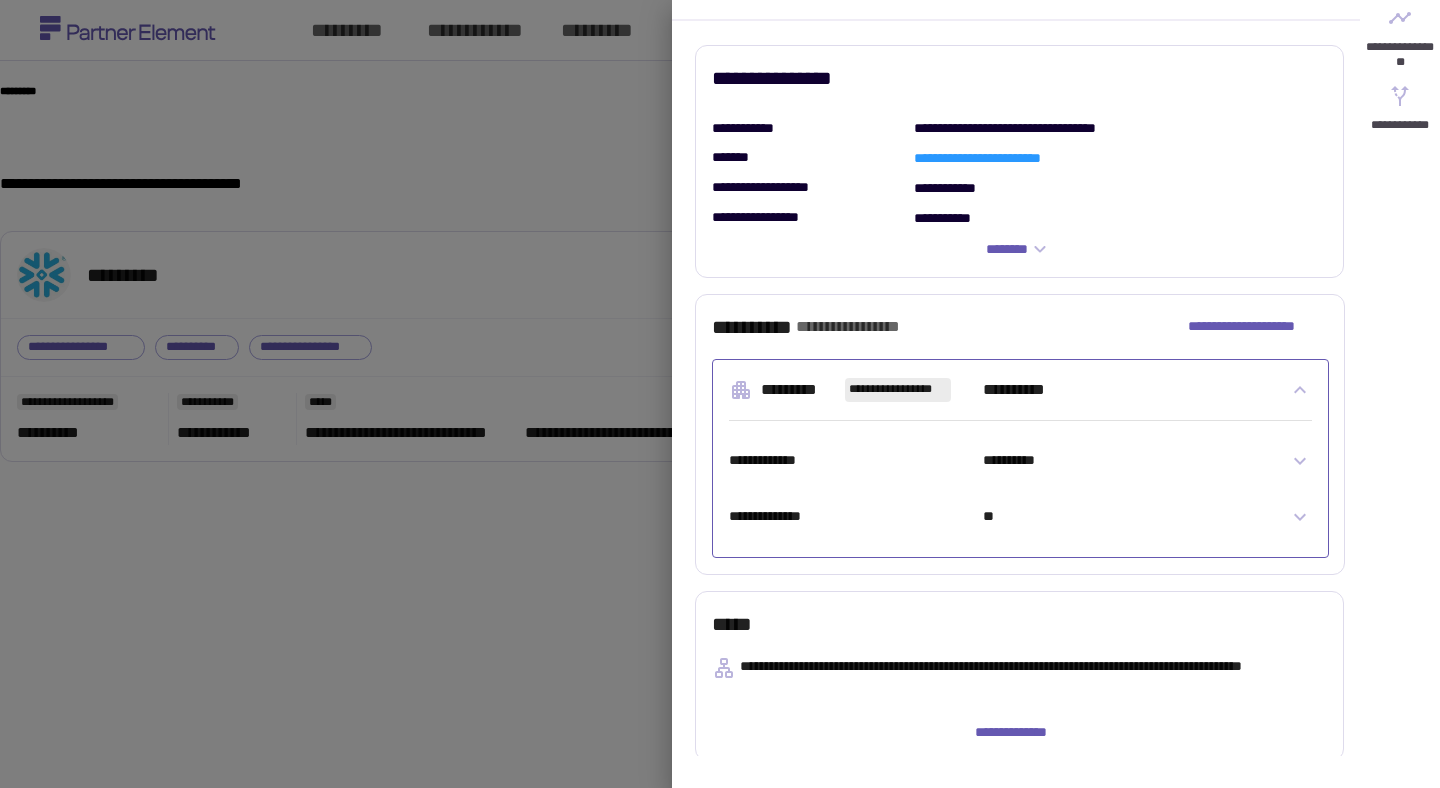 scroll, scrollTop: 353, scrollLeft: 0, axis: vertical 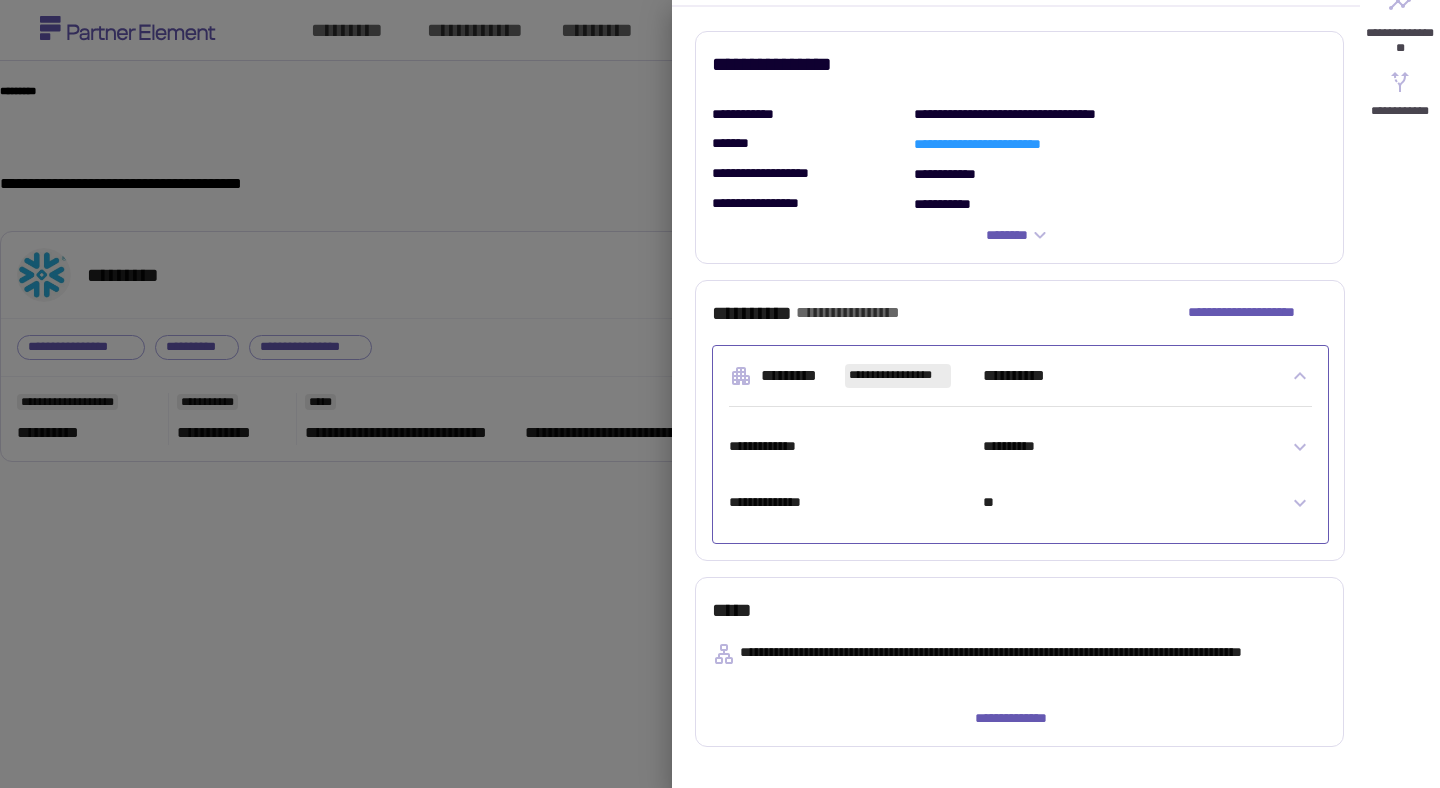 click 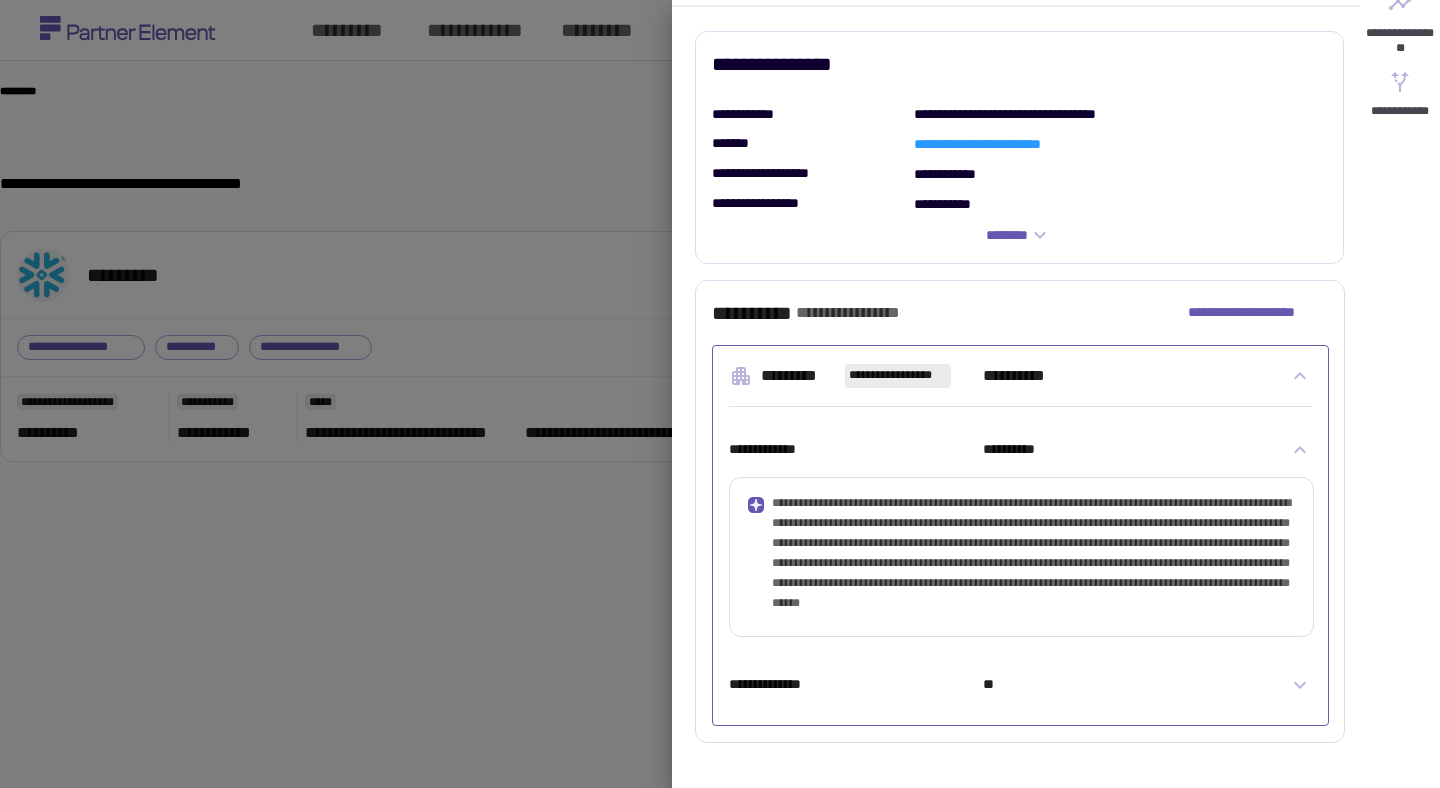 click 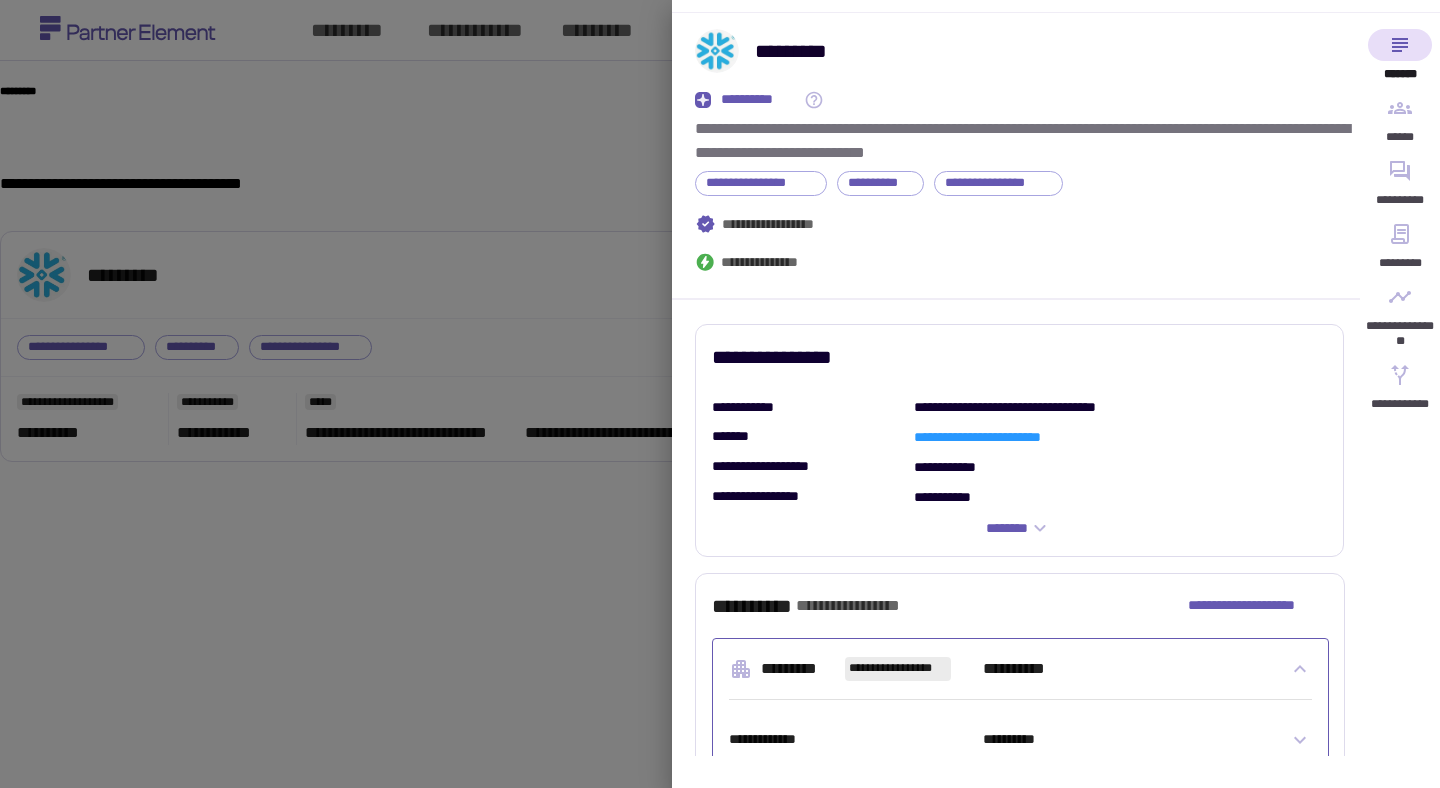 scroll, scrollTop: 46, scrollLeft: 0, axis: vertical 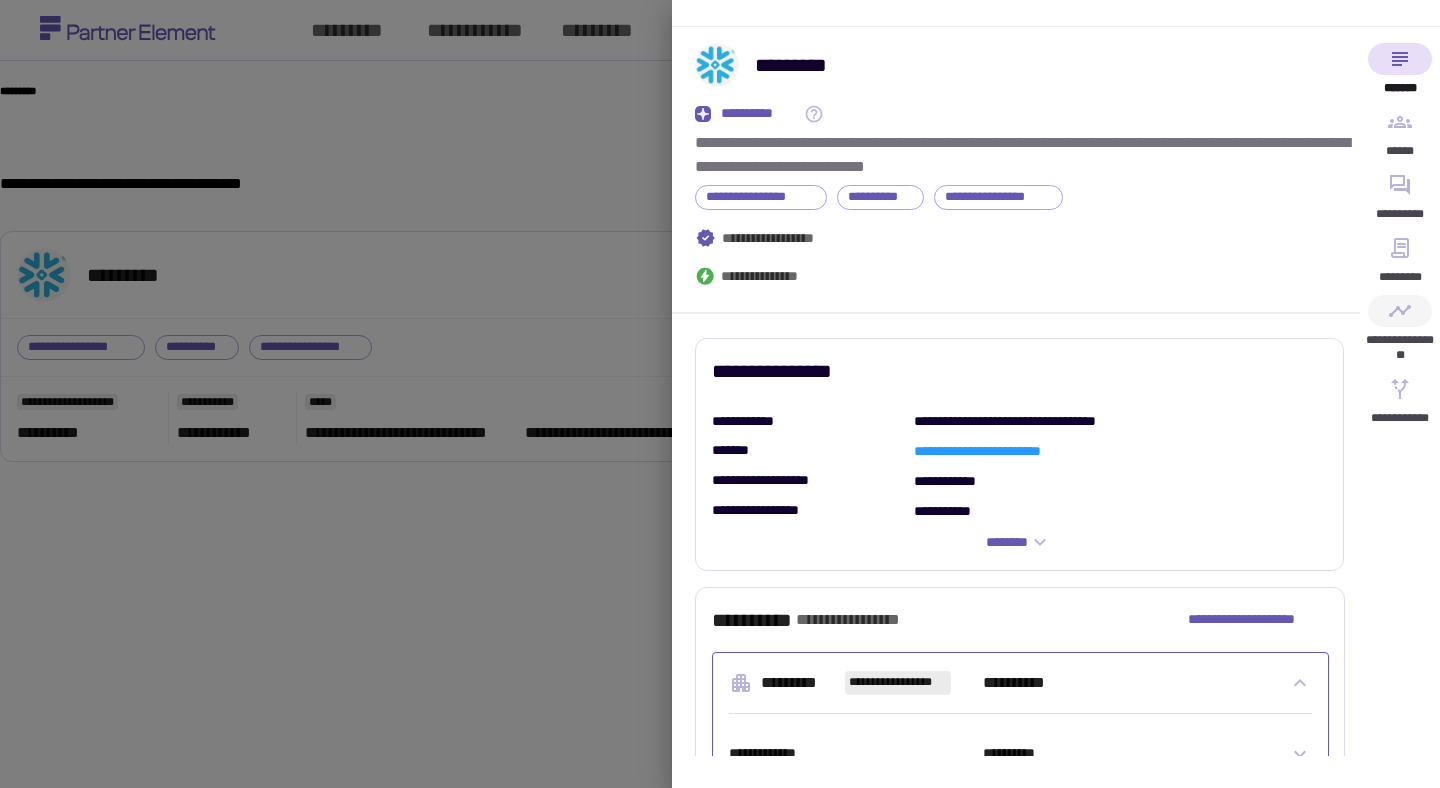 click 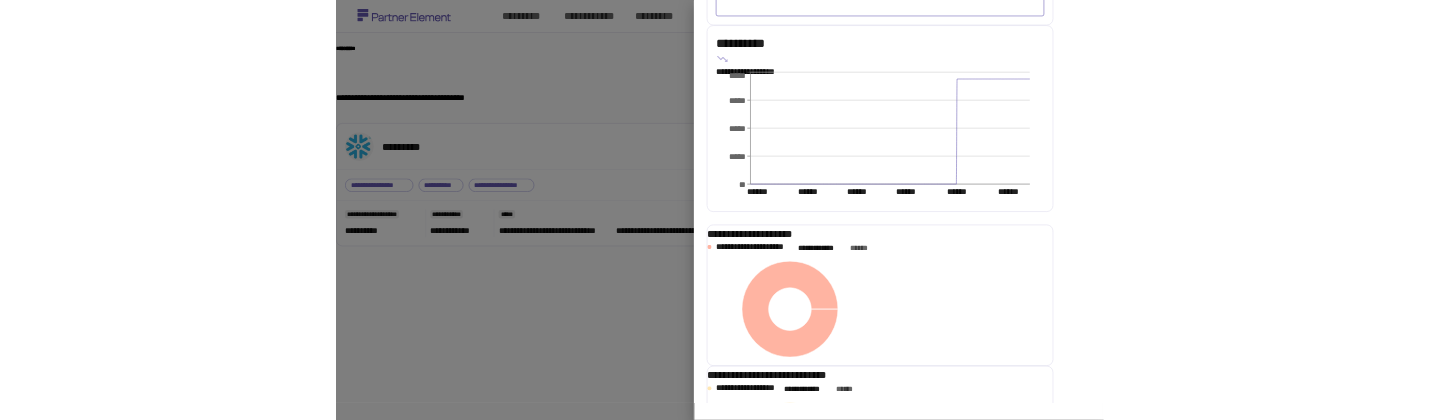 scroll, scrollTop: 668, scrollLeft: 0, axis: vertical 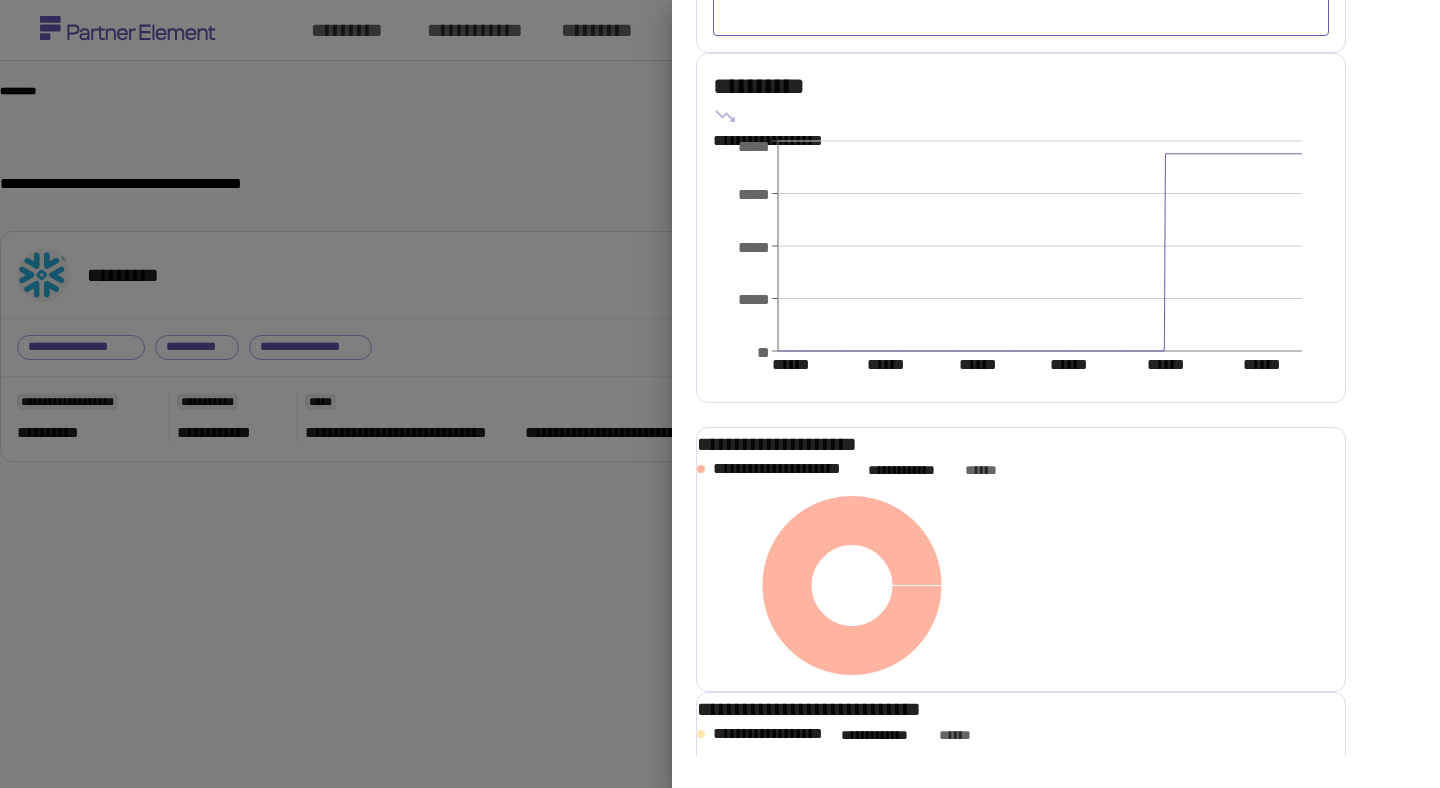 type 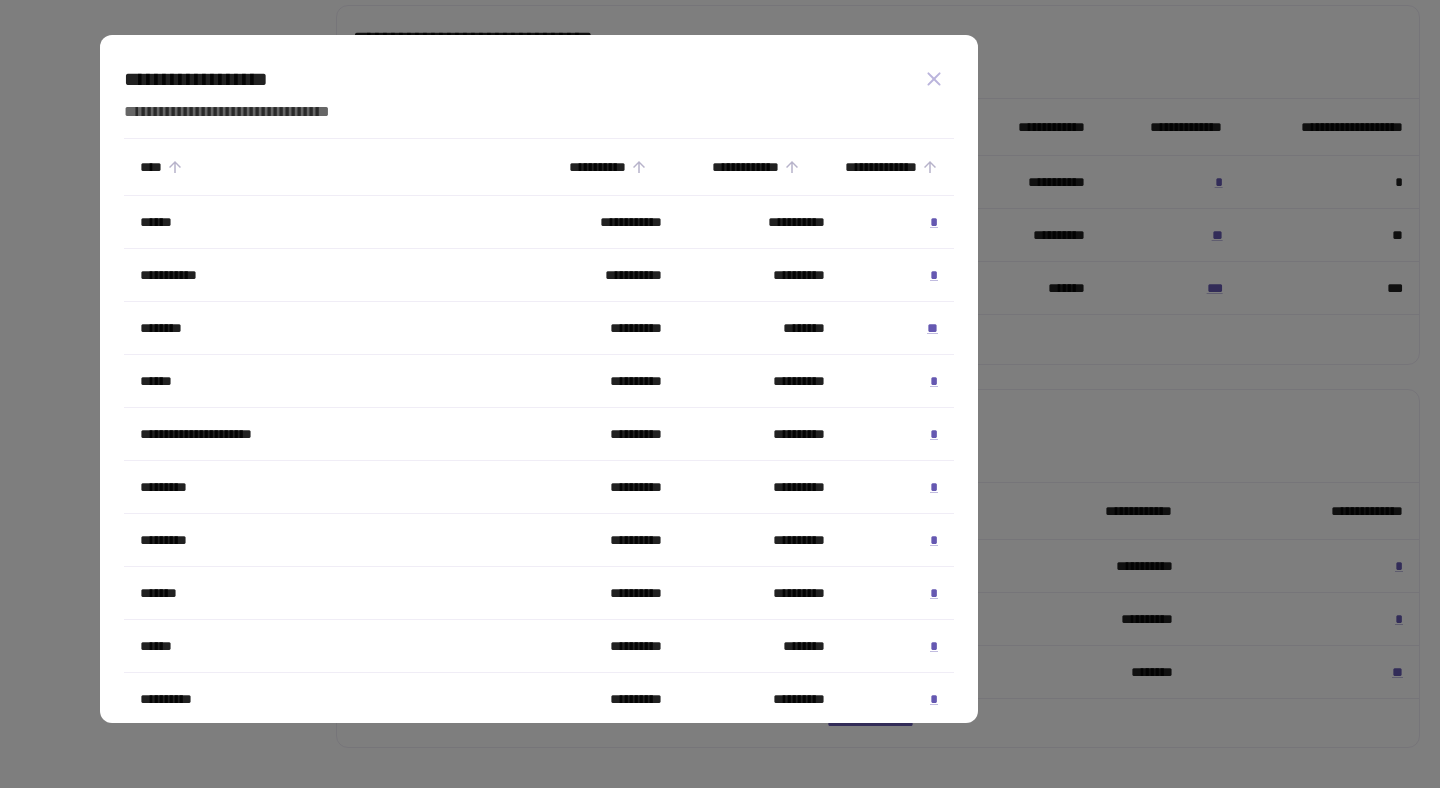 scroll, scrollTop: 1084, scrollLeft: 0, axis: vertical 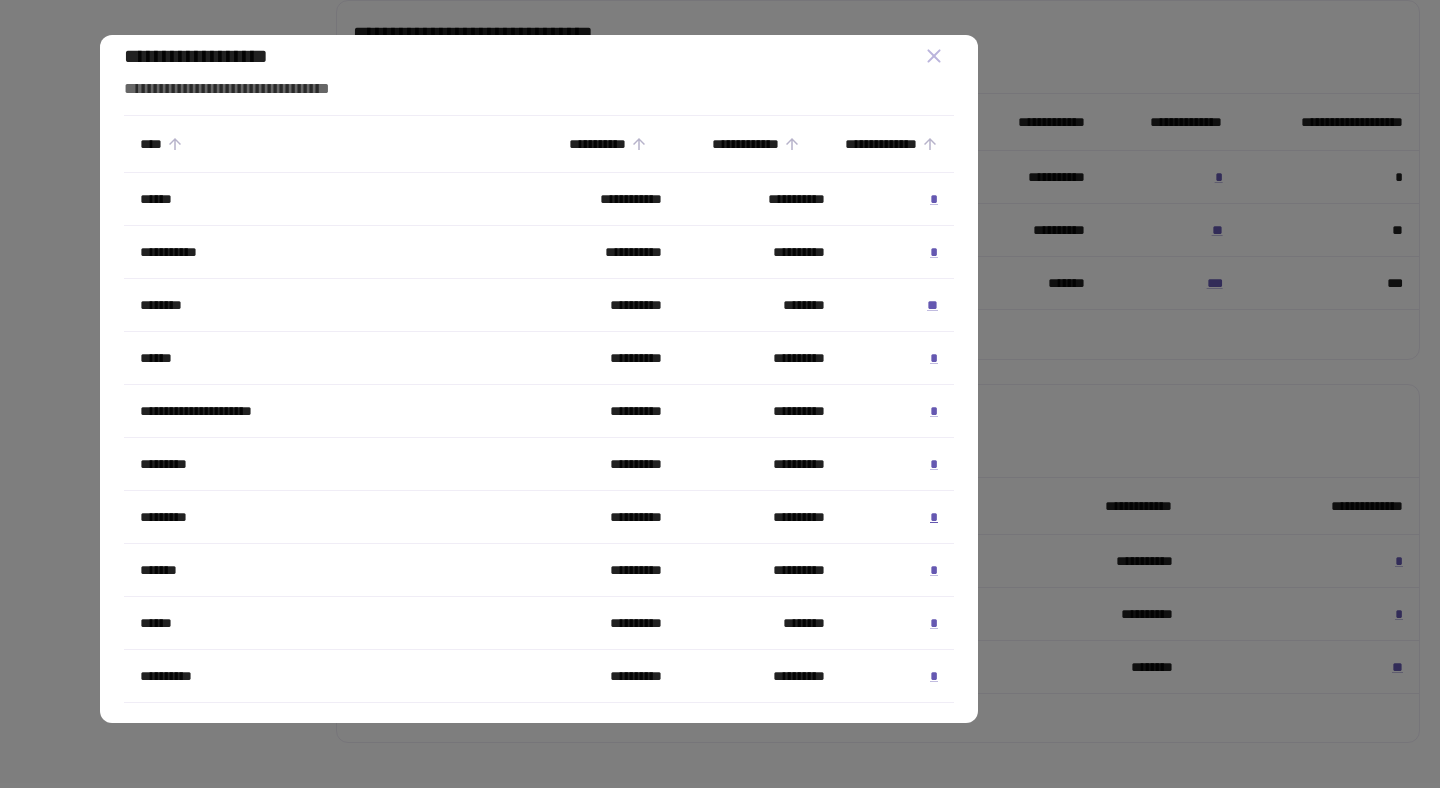 click on "*" at bounding box center (934, 517) 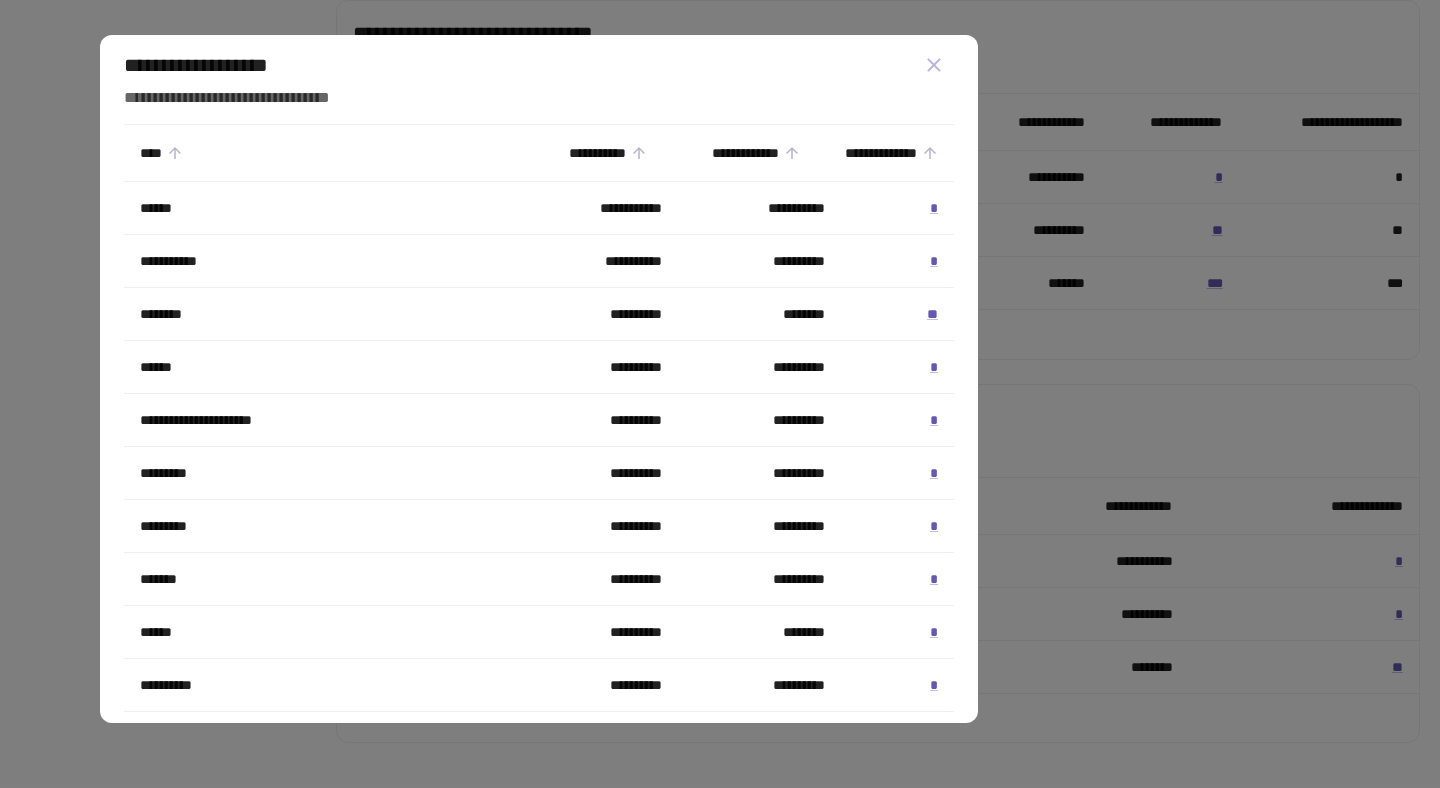 scroll, scrollTop: 15, scrollLeft: 0, axis: vertical 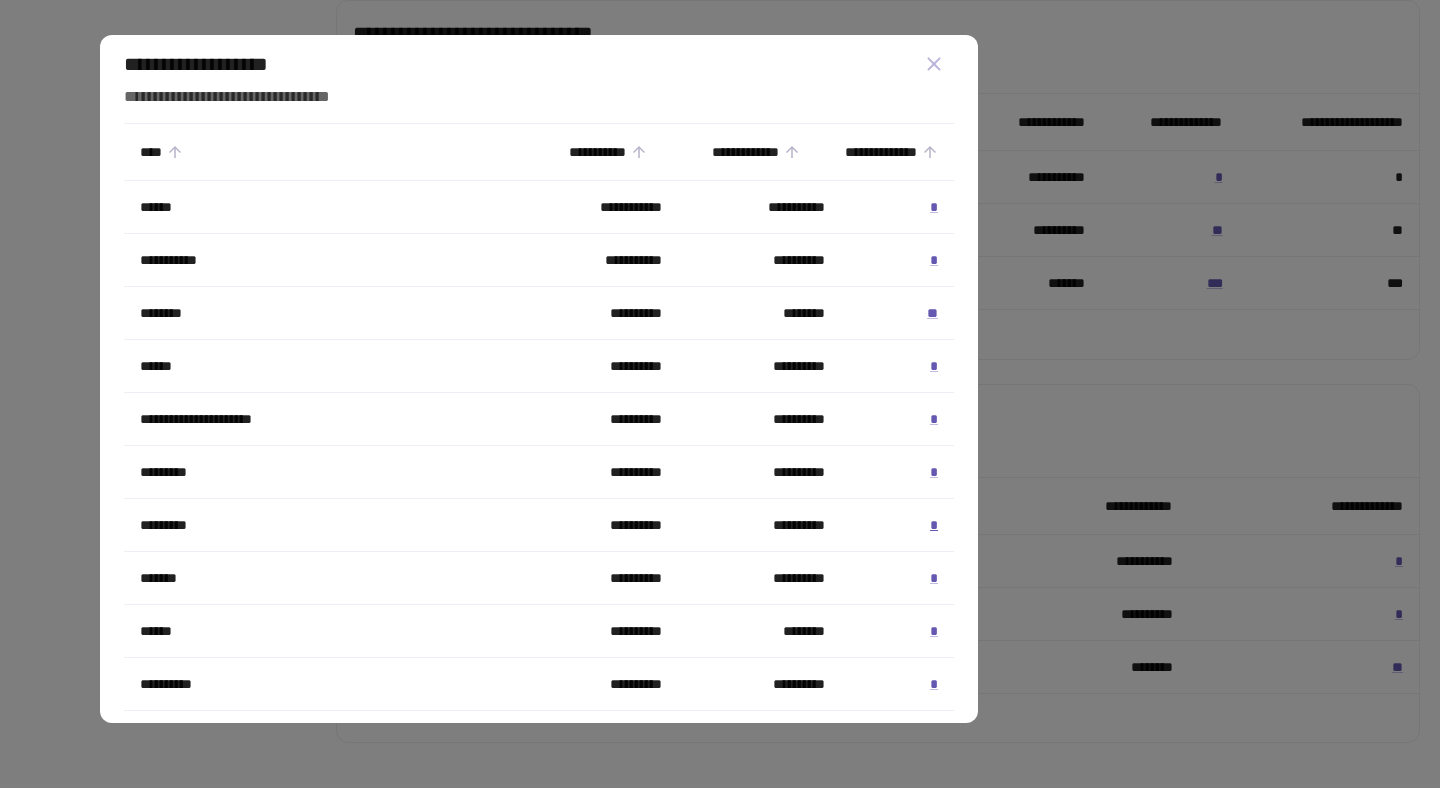 click on "*" at bounding box center [934, 525] 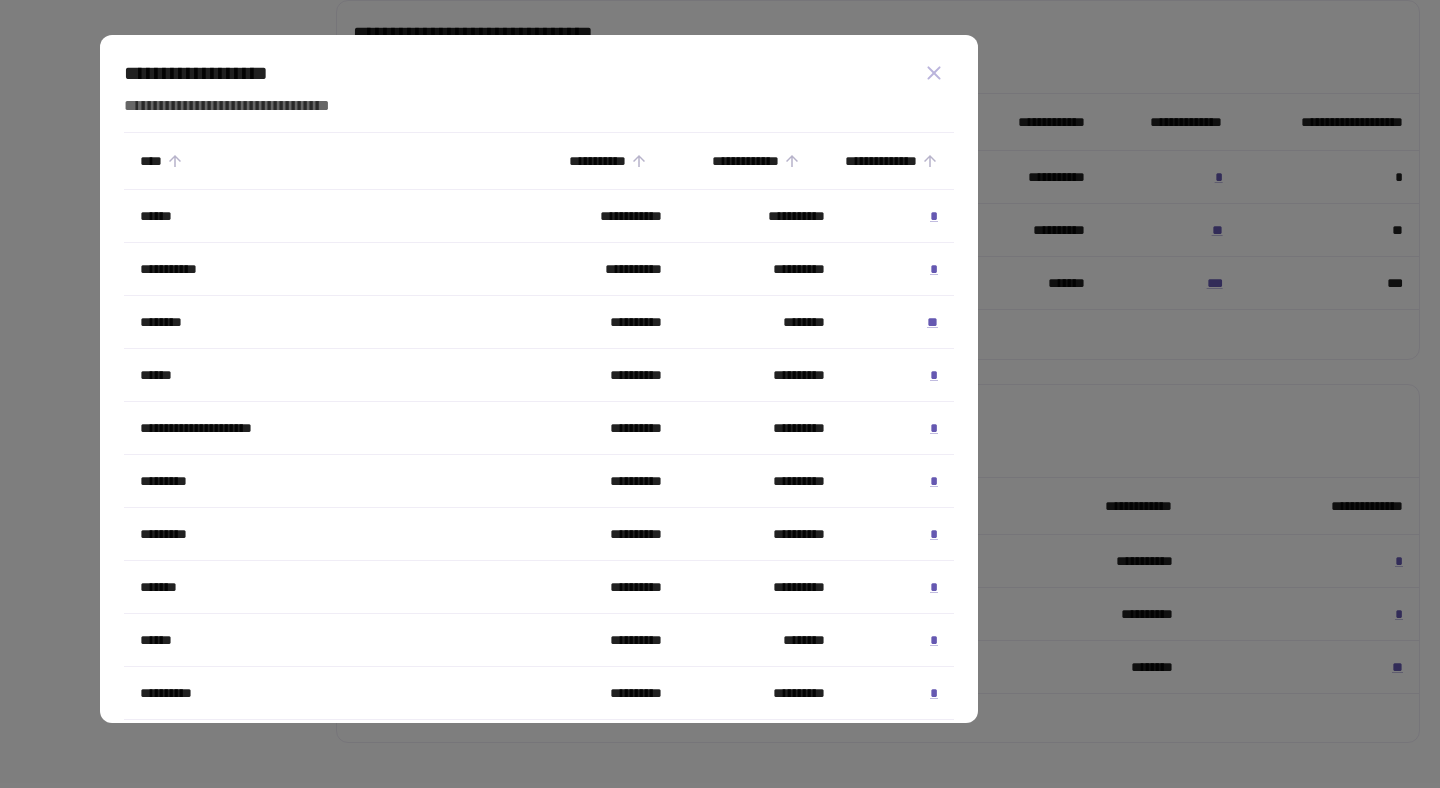 scroll, scrollTop: 8, scrollLeft: 0, axis: vertical 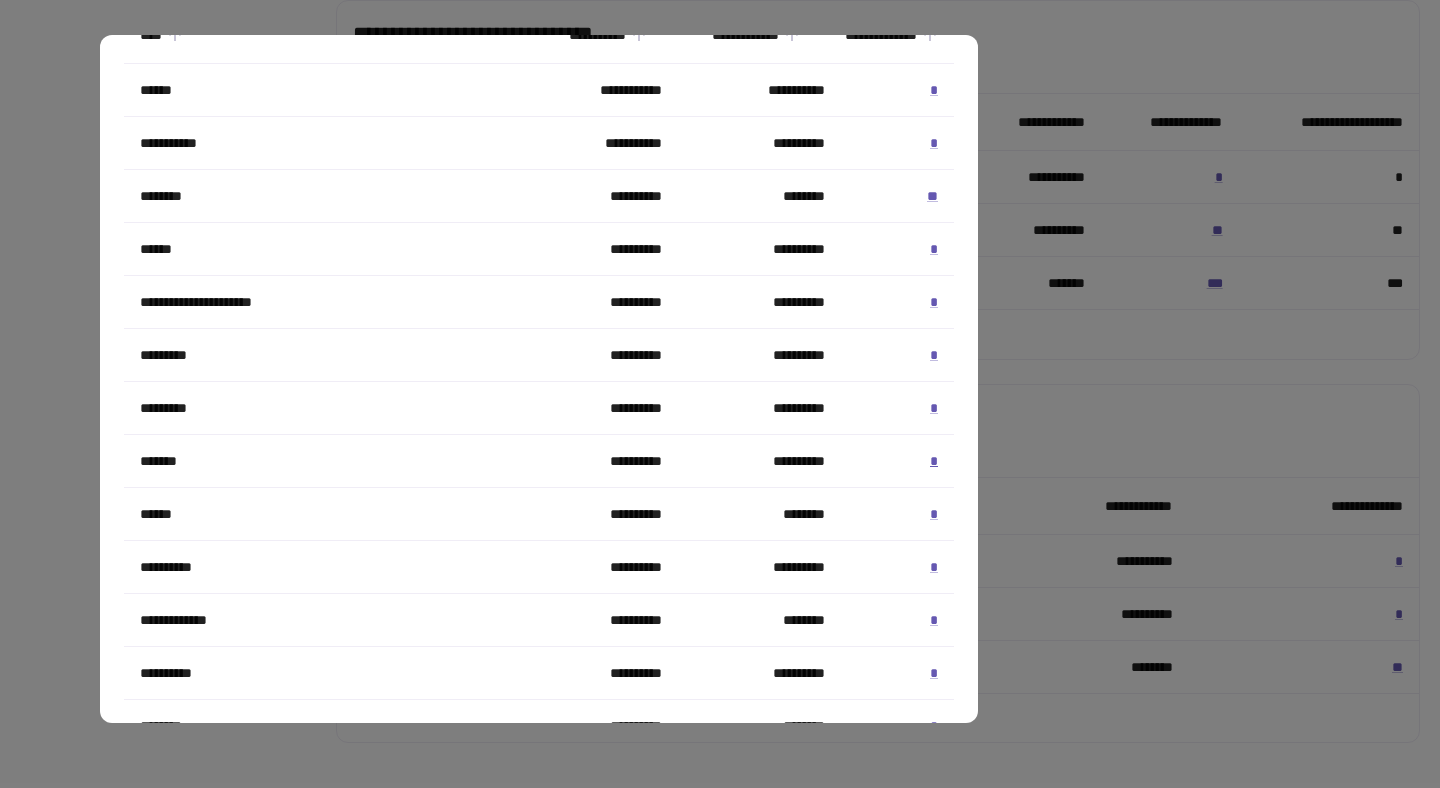 click on "*" at bounding box center [934, 461] 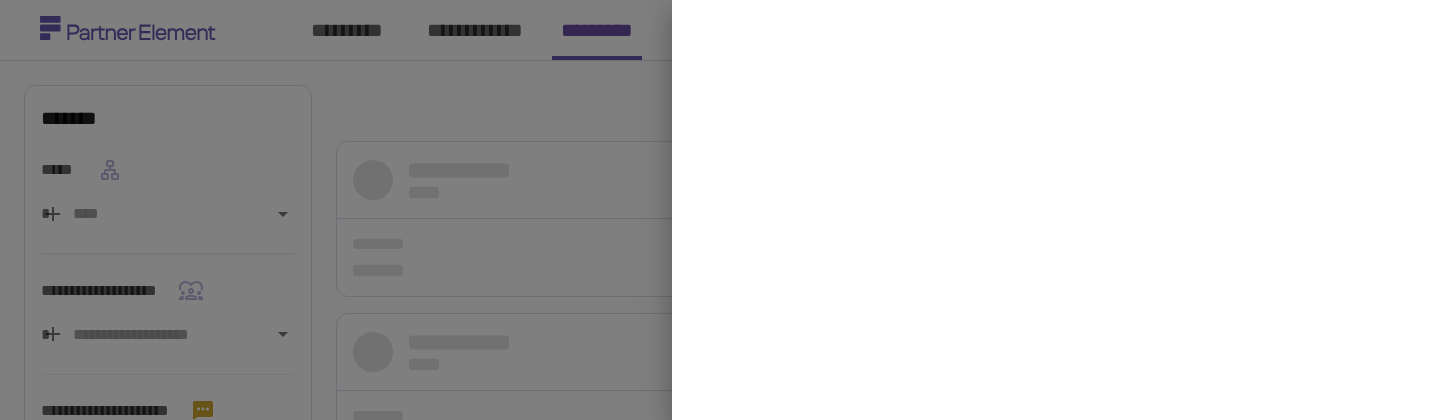 scroll, scrollTop: 0, scrollLeft: 0, axis: both 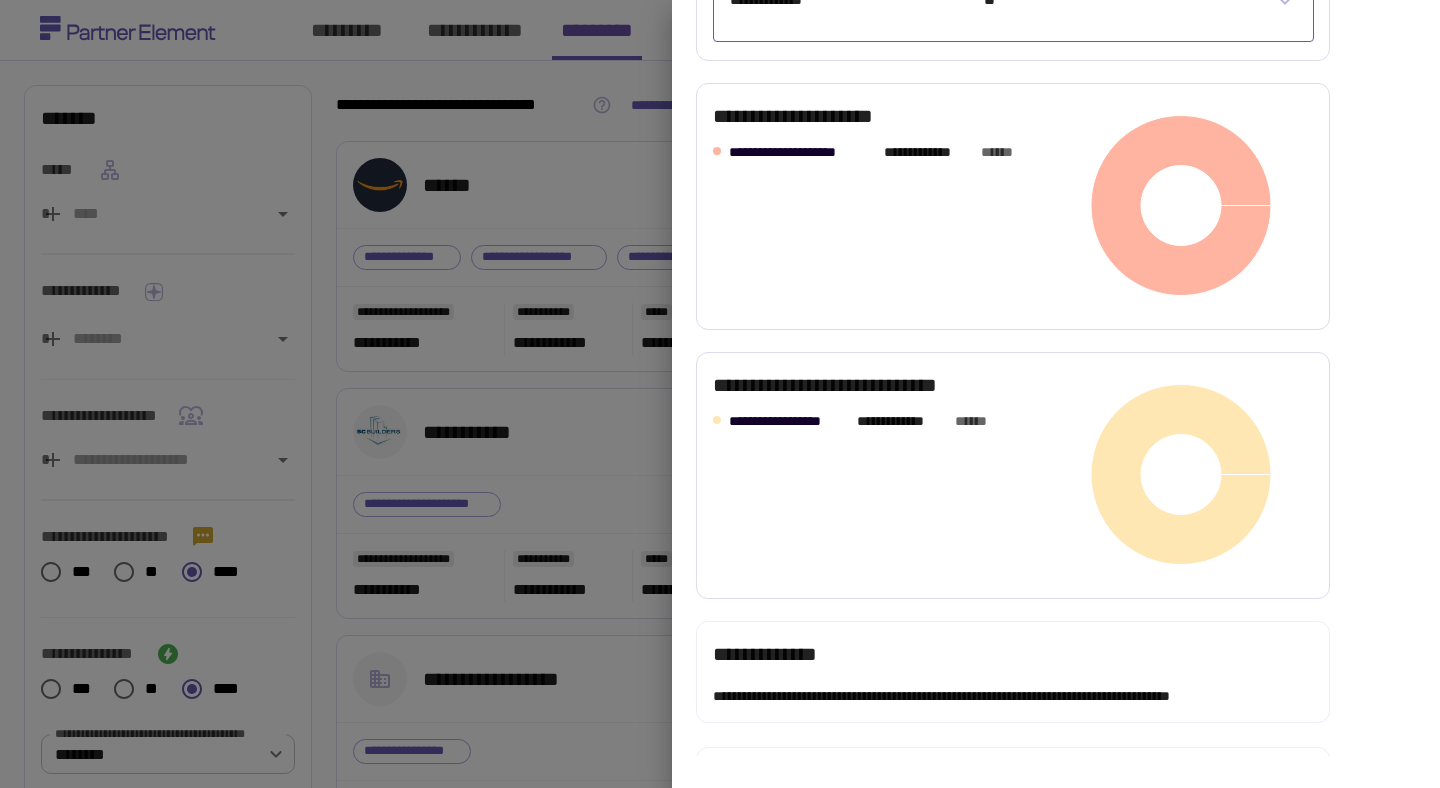 click at bounding box center [720, 394] 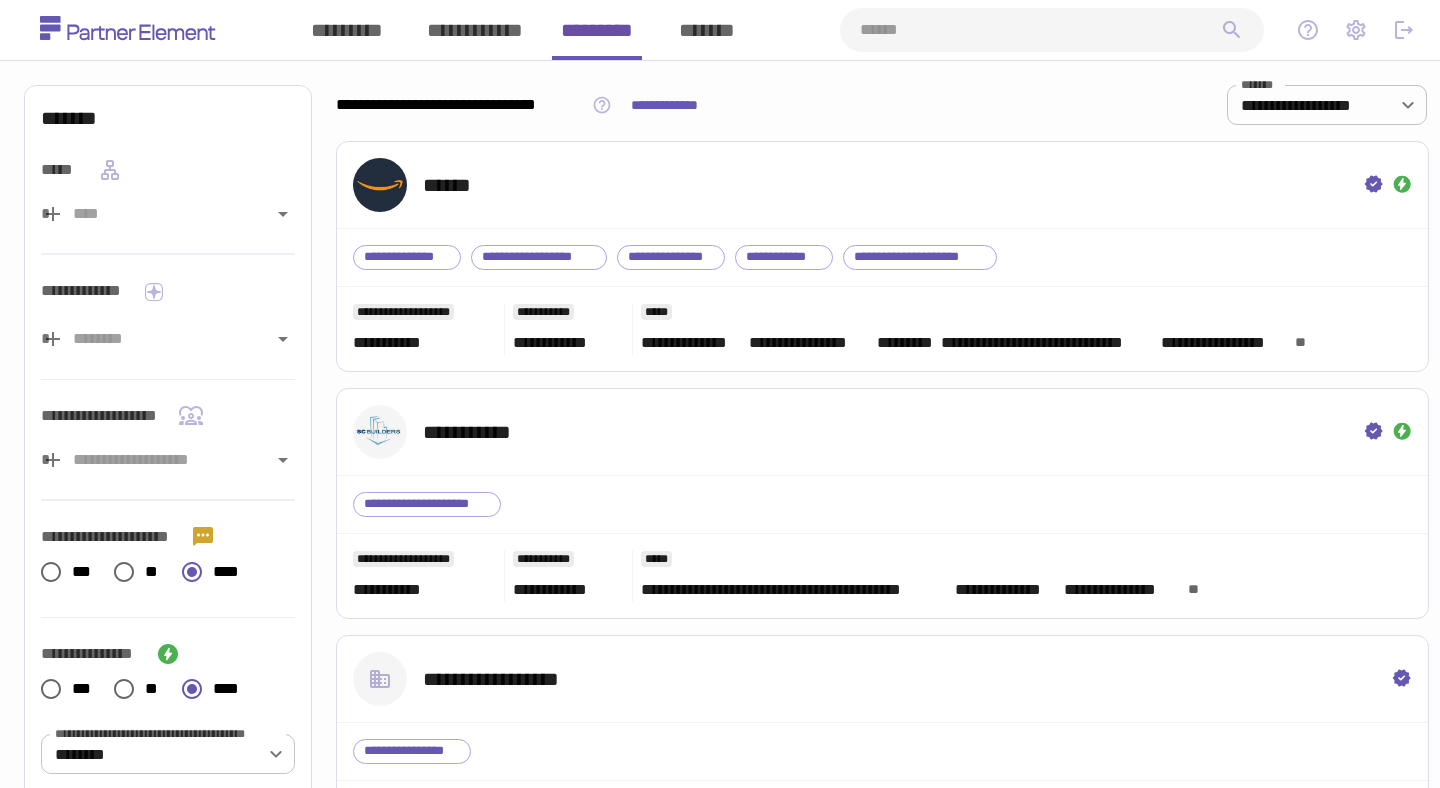 click at bounding box center [1040, 30] 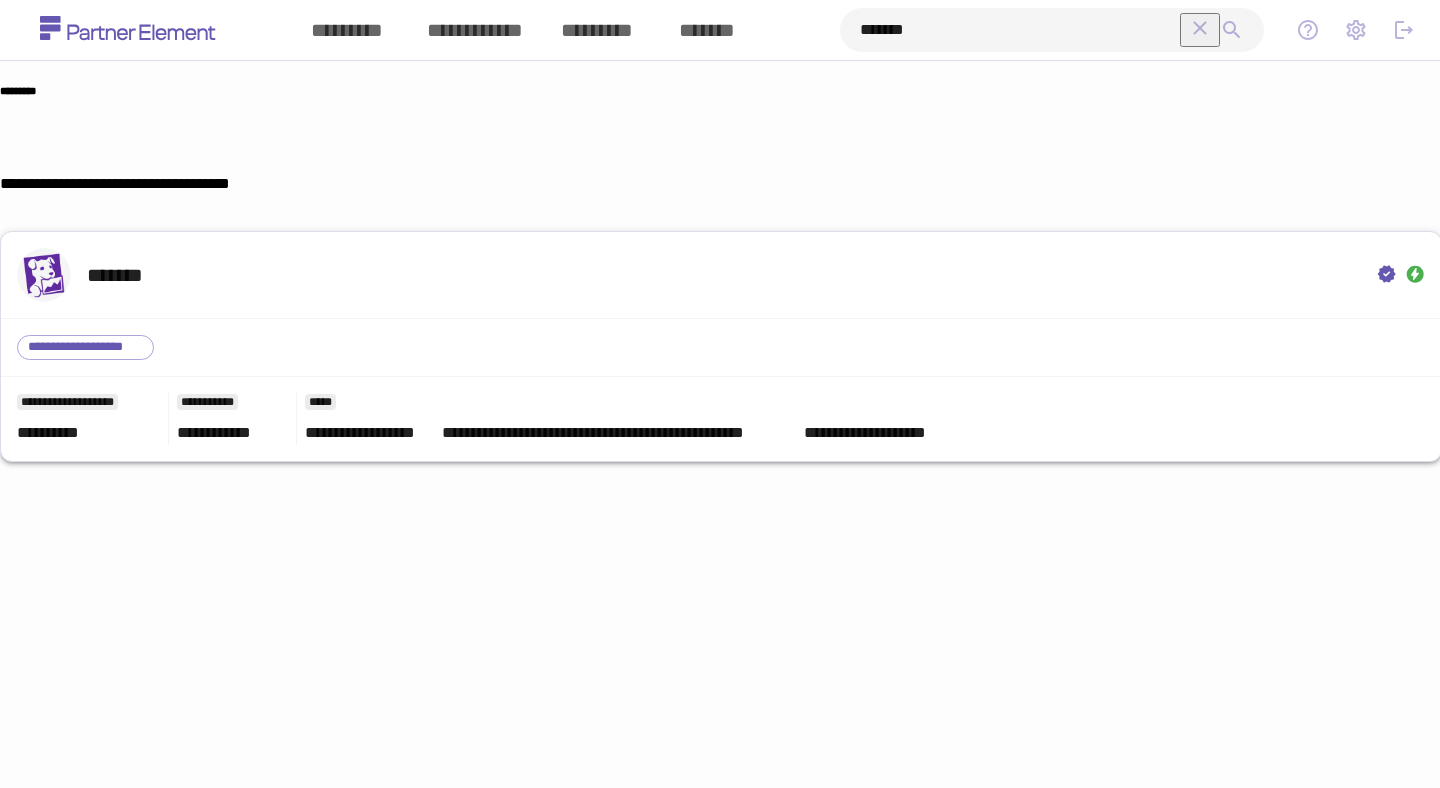 type on "*******" 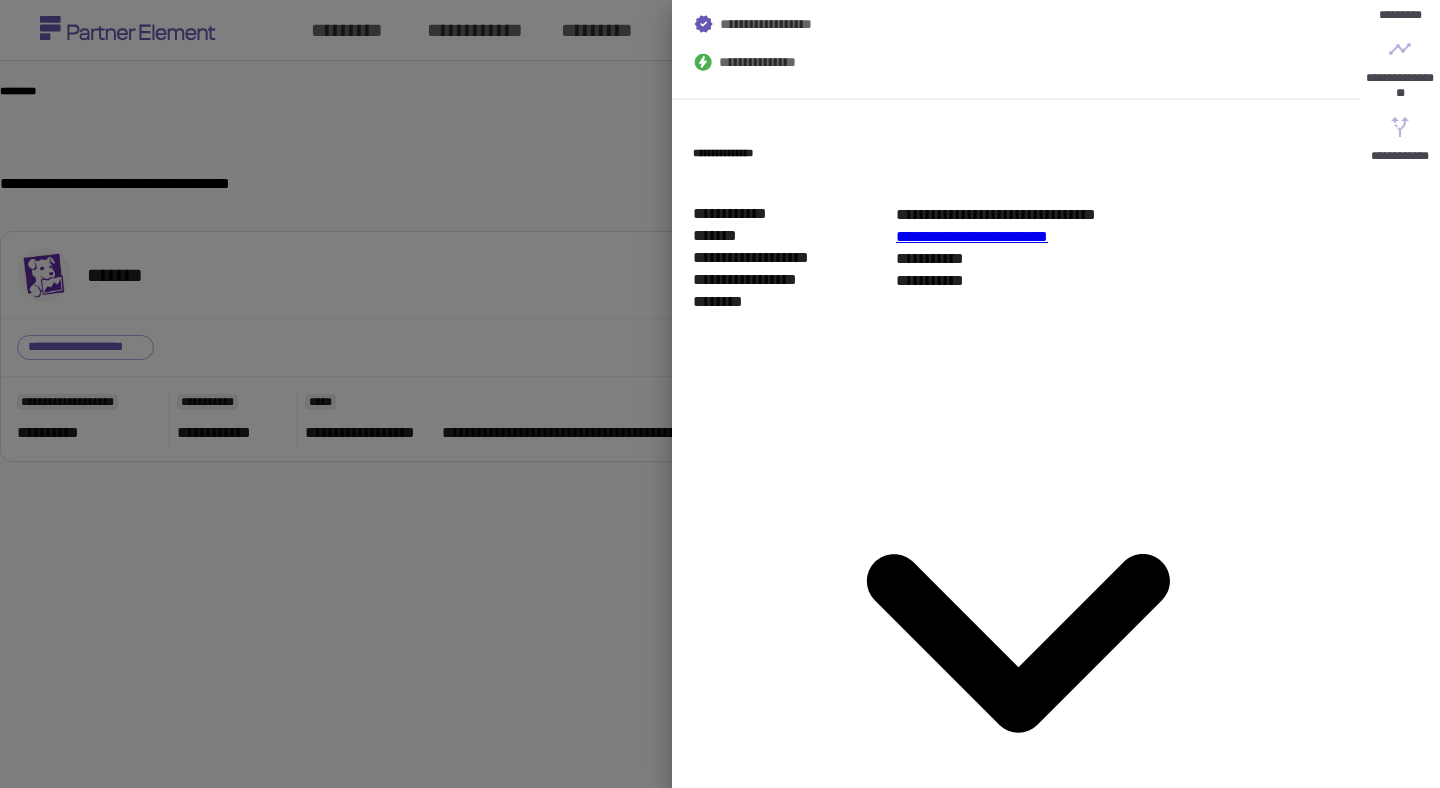 scroll, scrollTop: 338, scrollLeft: 0, axis: vertical 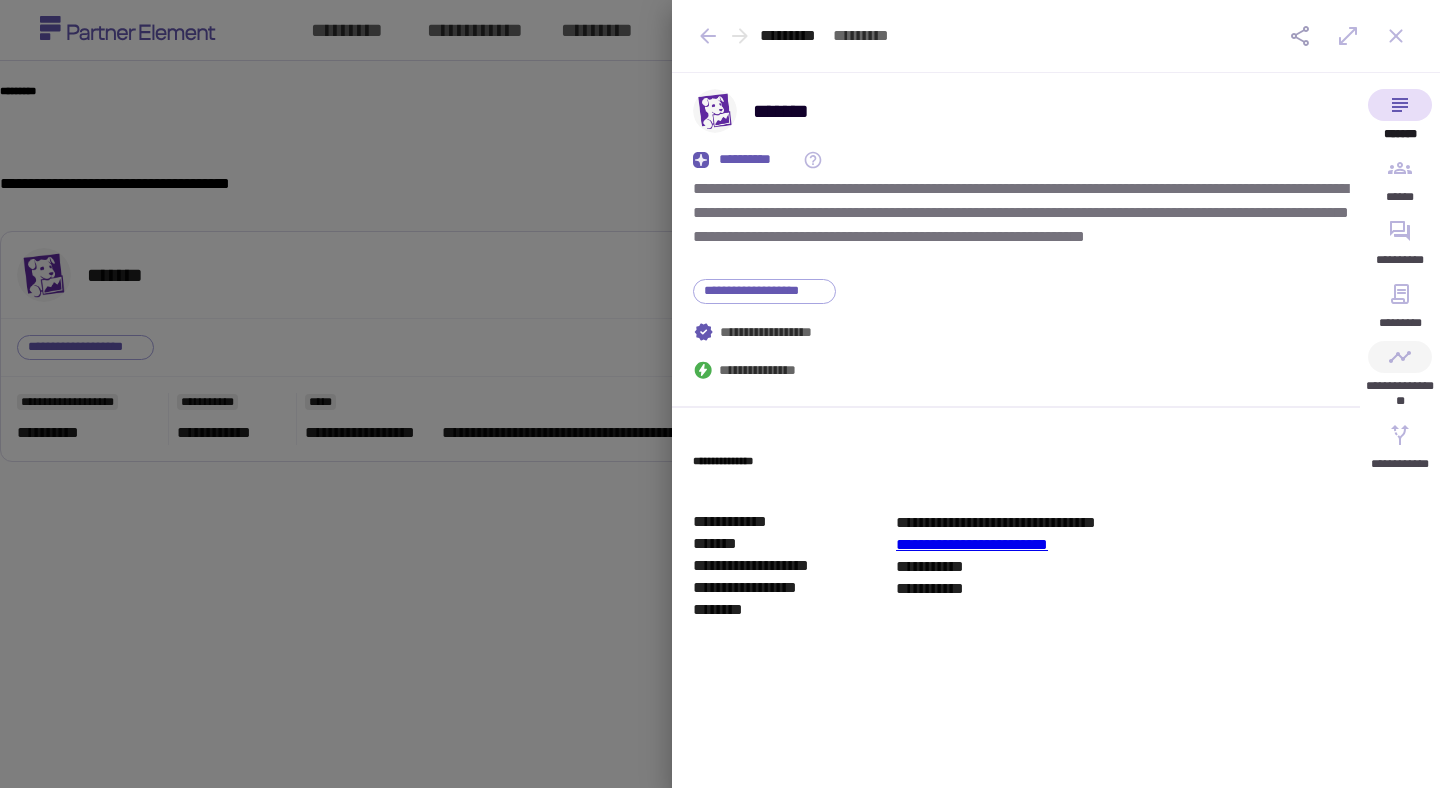 click 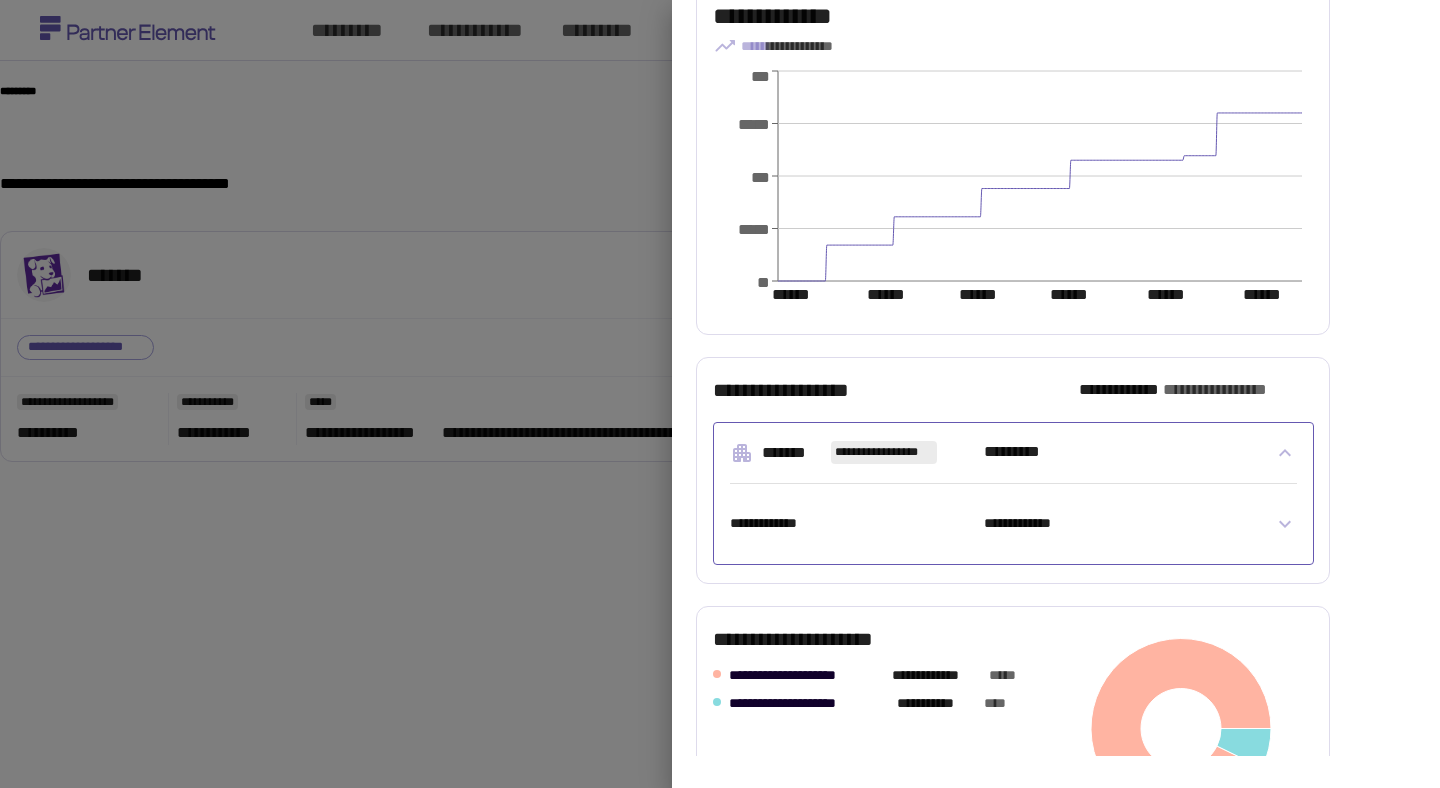 scroll, scrollTop: 498, scrollLeft: 0, axis: vertical 